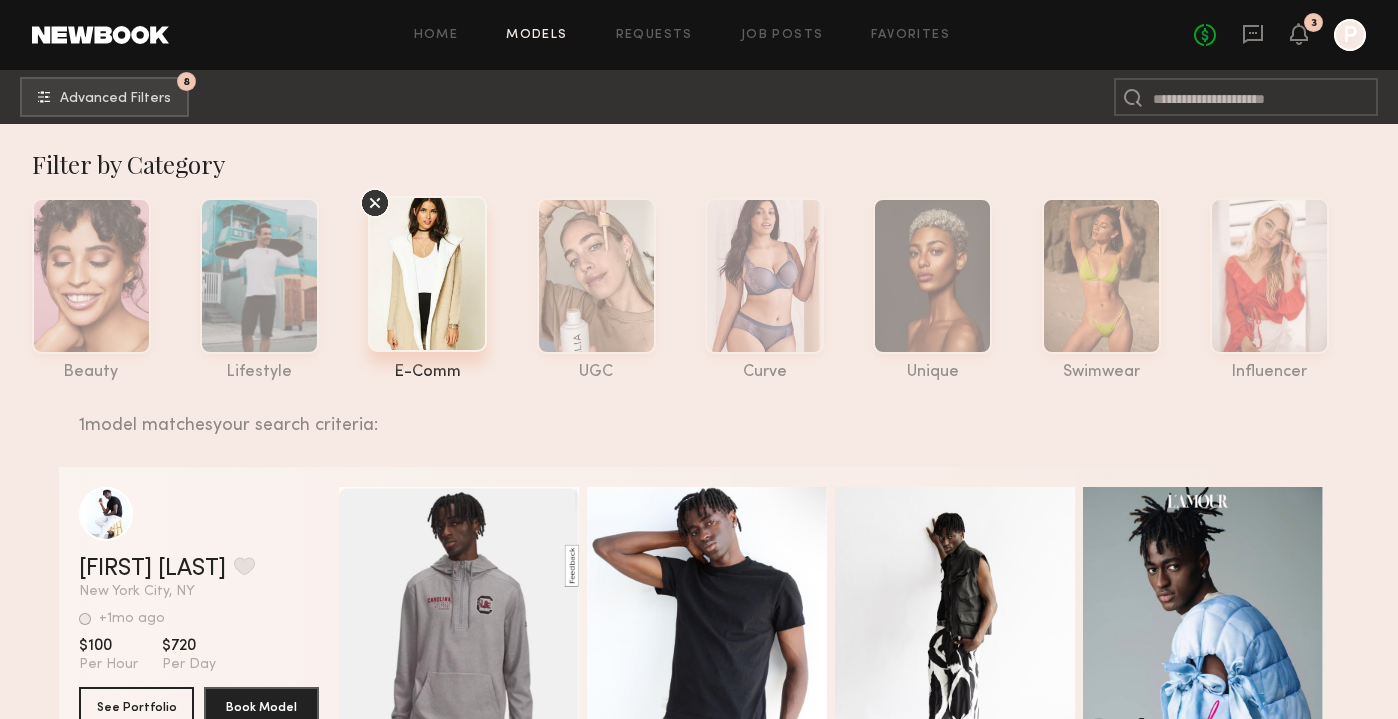 scroll, scrollTop: 175, scrollLeft: 0, axis: vertical 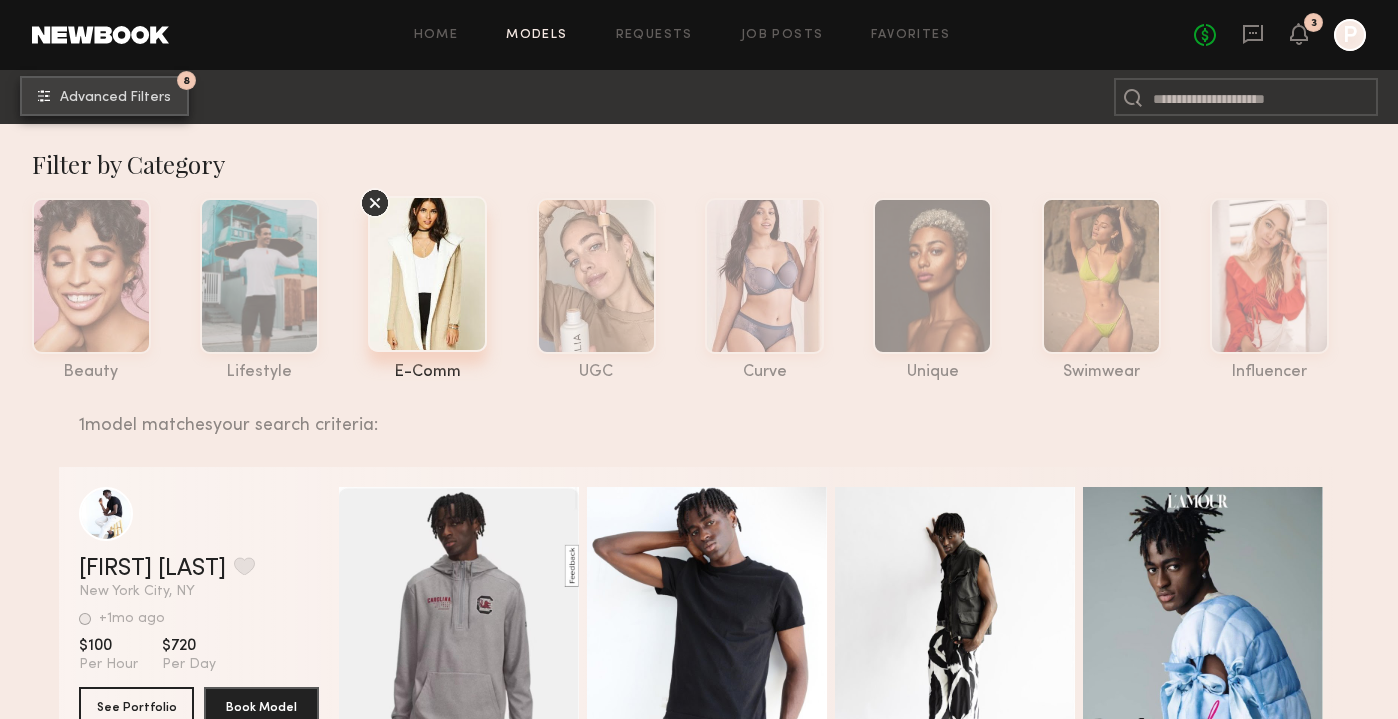 click on "Advanced Filters" 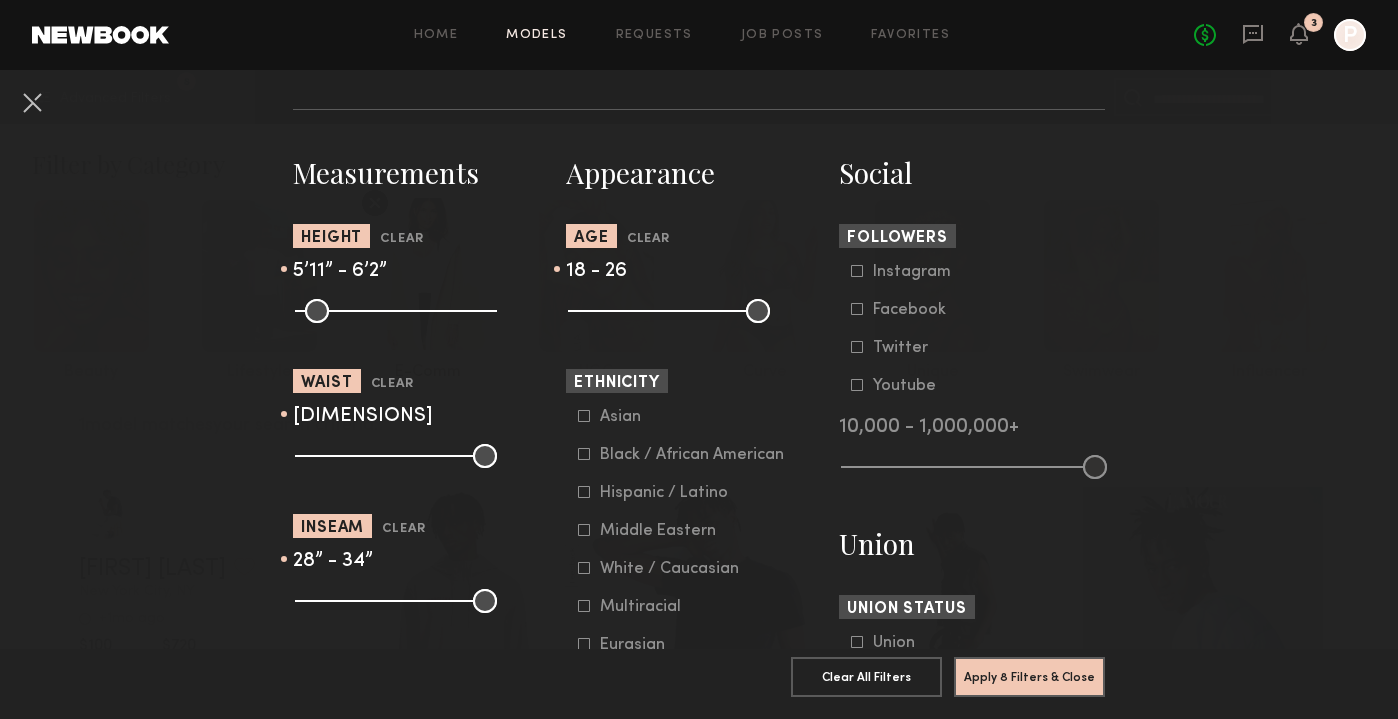 scroll, scrollTop: 810, scrollLeft: 0, axis: vertical 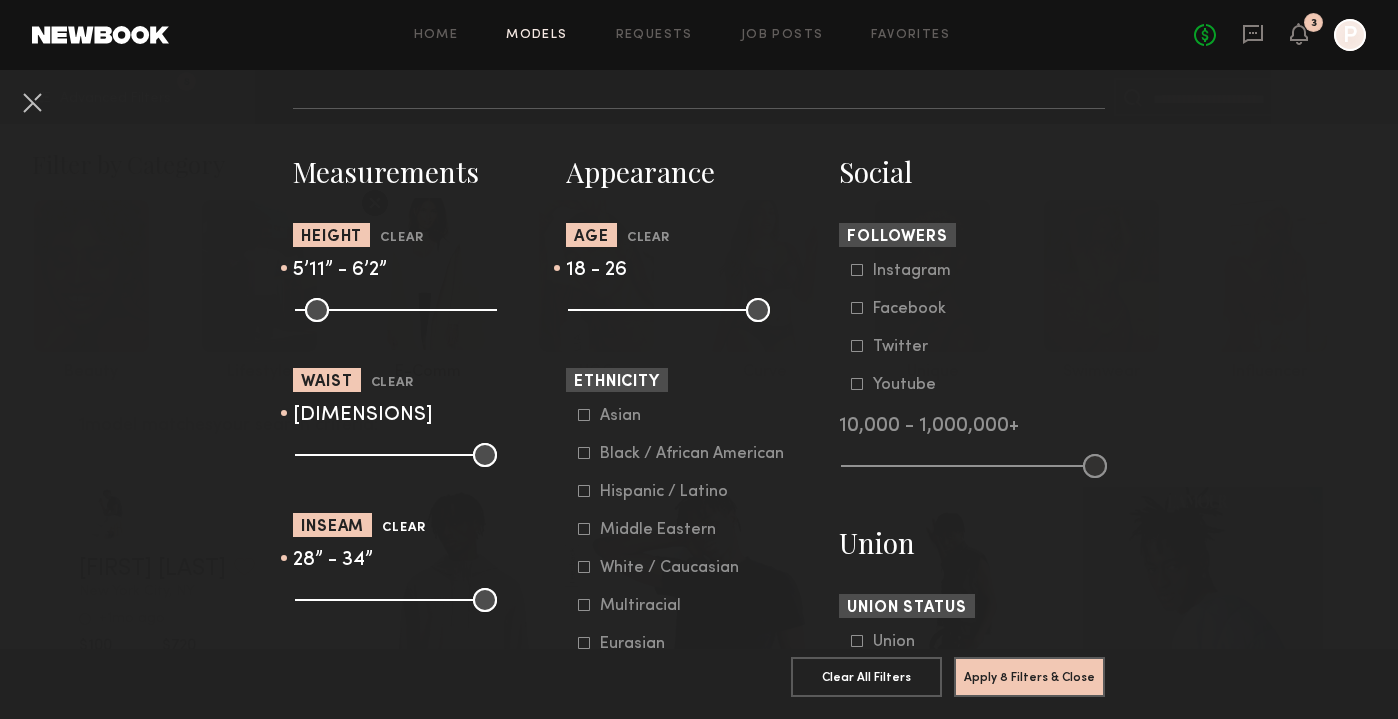 click on "Clear" 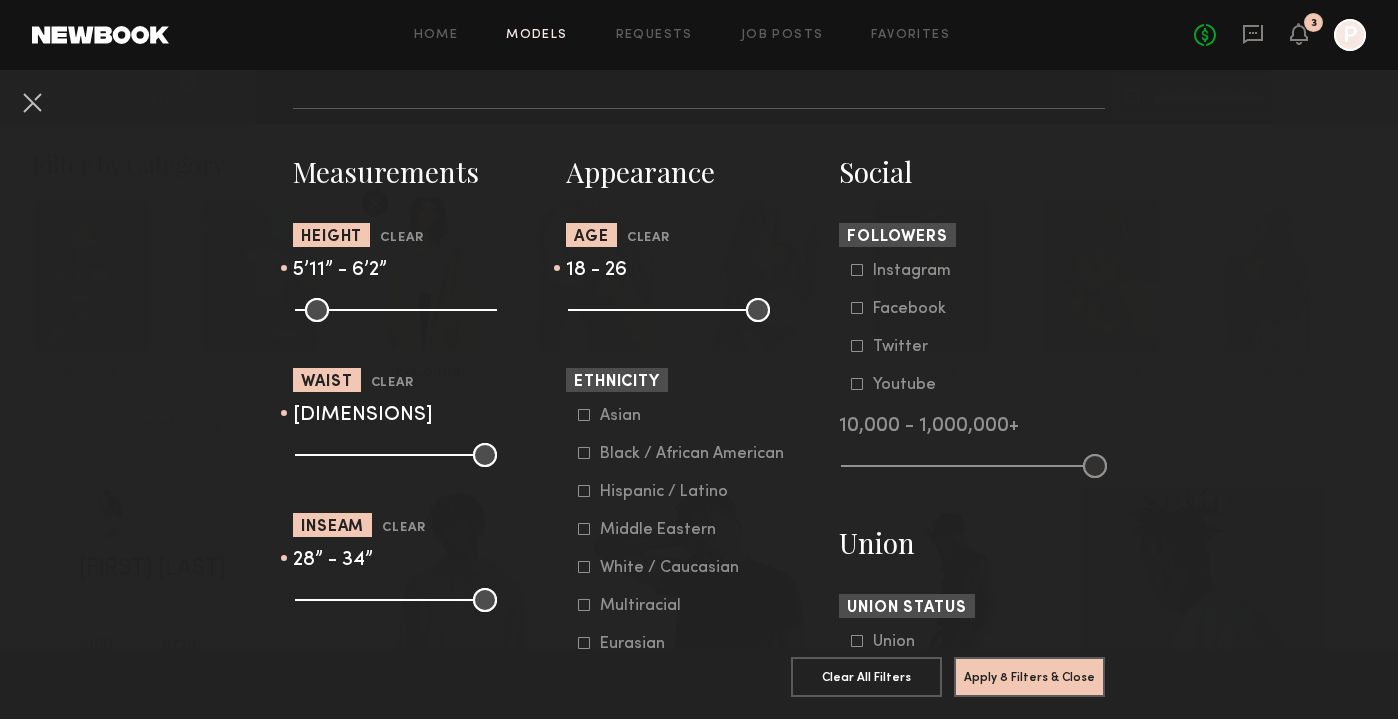 type on "**" 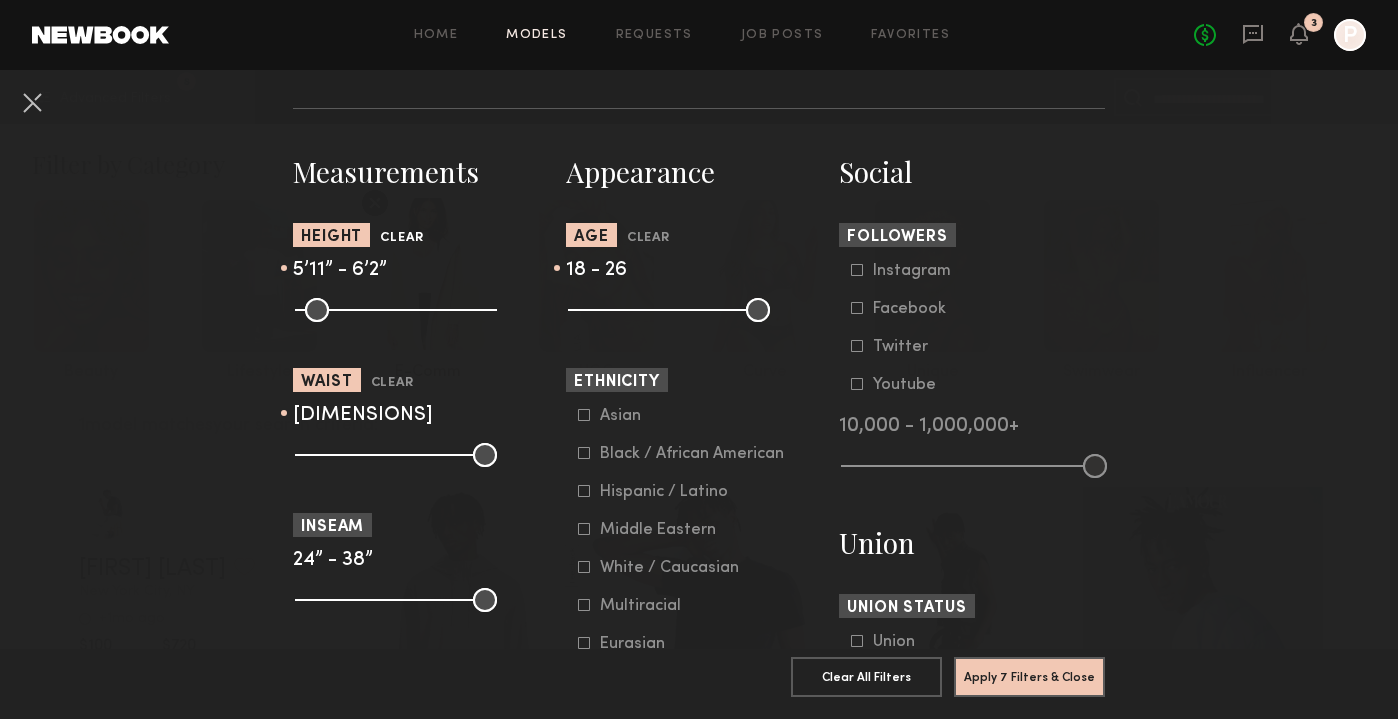 click on "Clear" 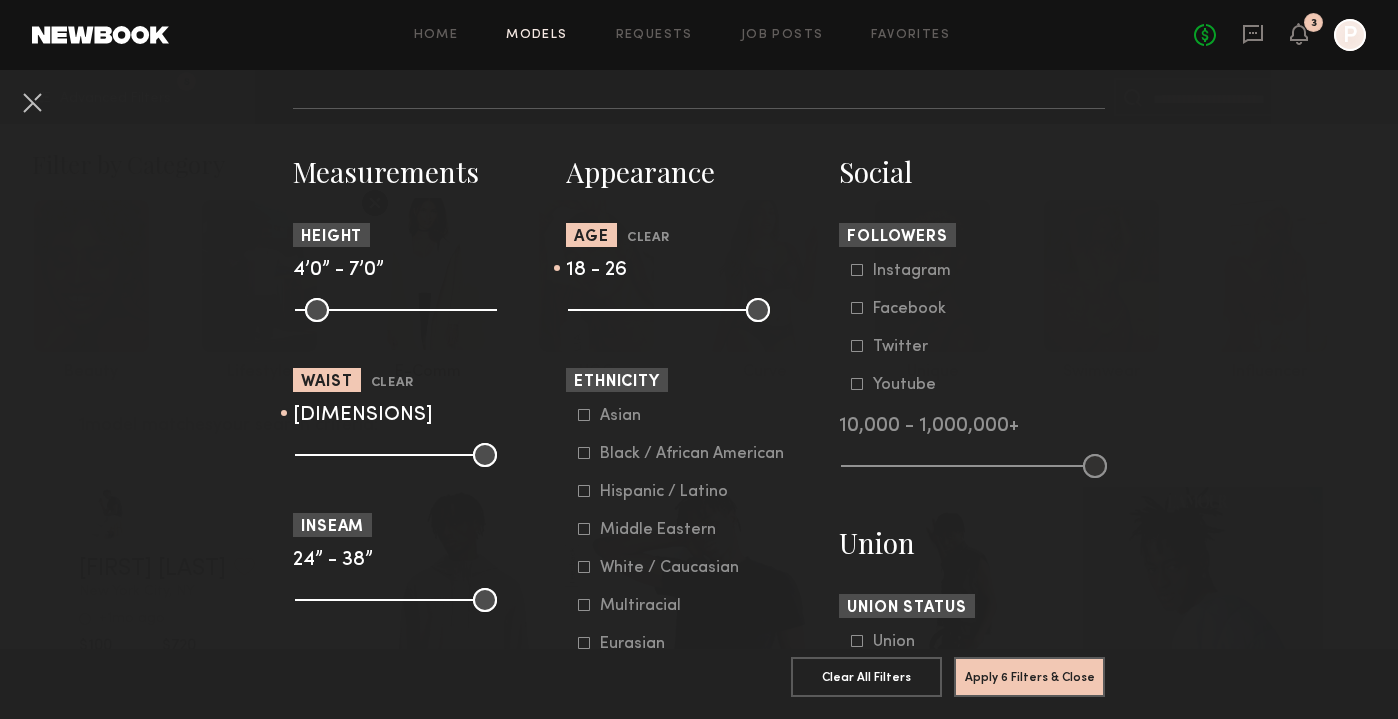 scroll, scrollTop: 866, scrollLeft: 0, axis: vertical 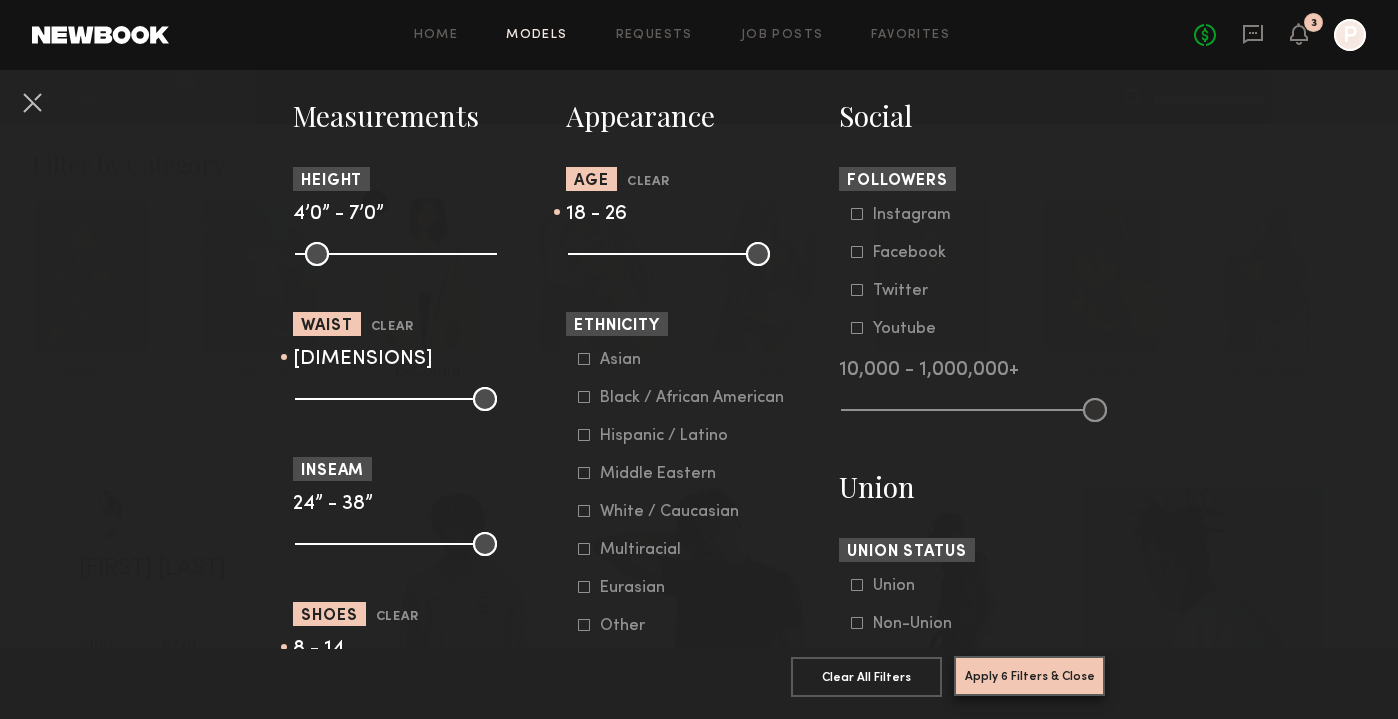 click on "Apply 6 Filters & Close" 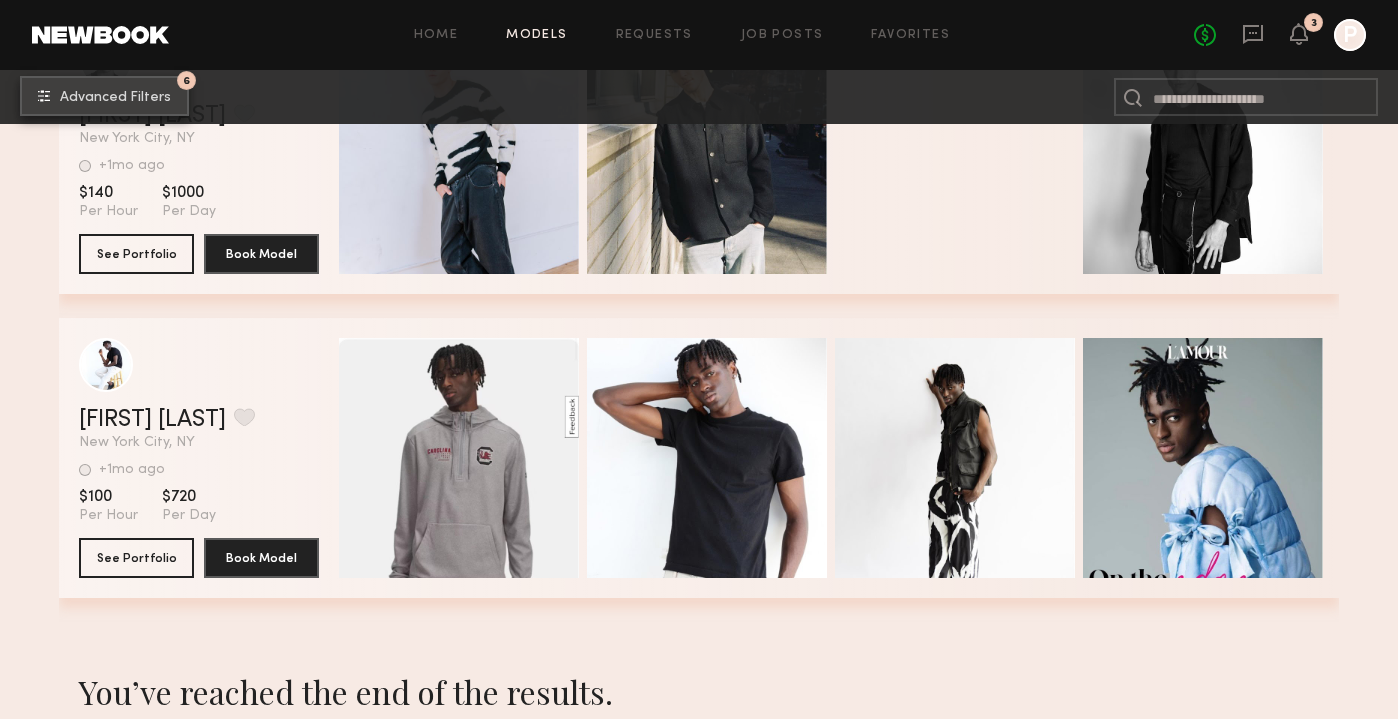 scroll, scrollTop: 0, scrollLeft: 0, axis: both 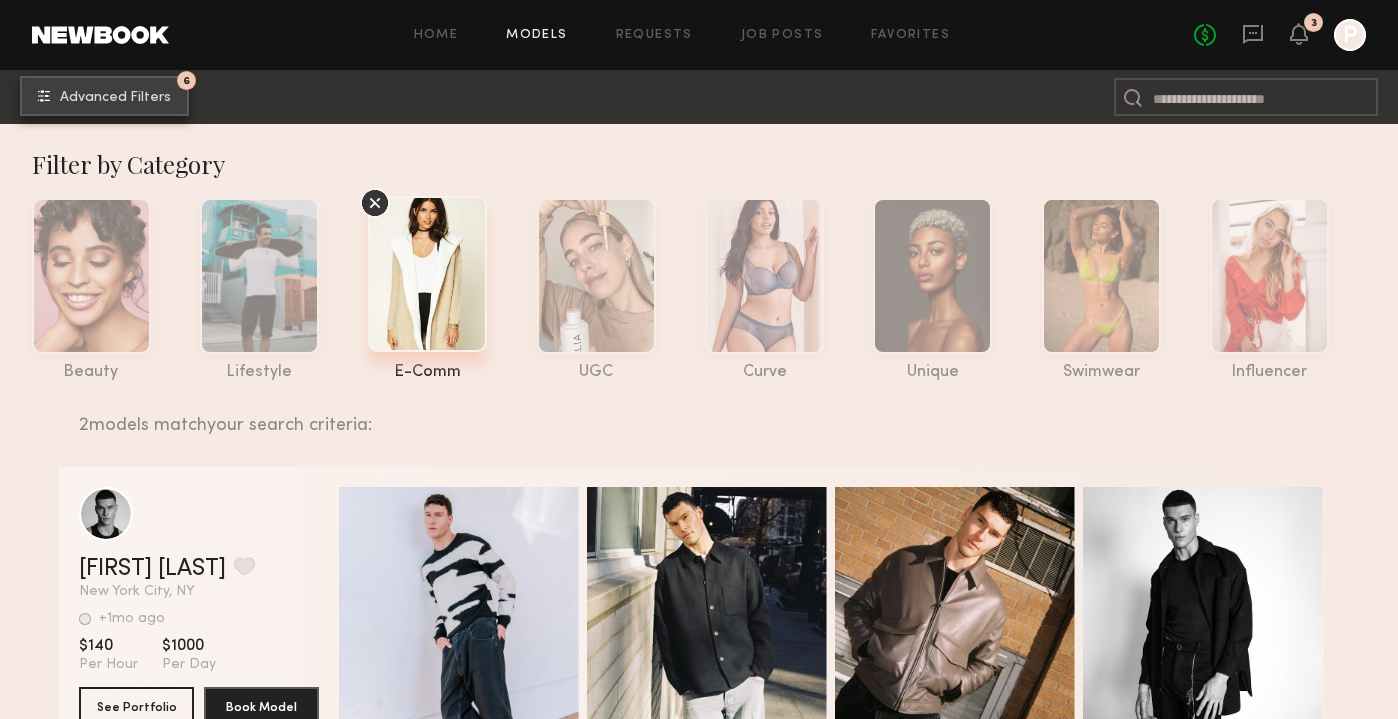 click on "Advanced Filters" 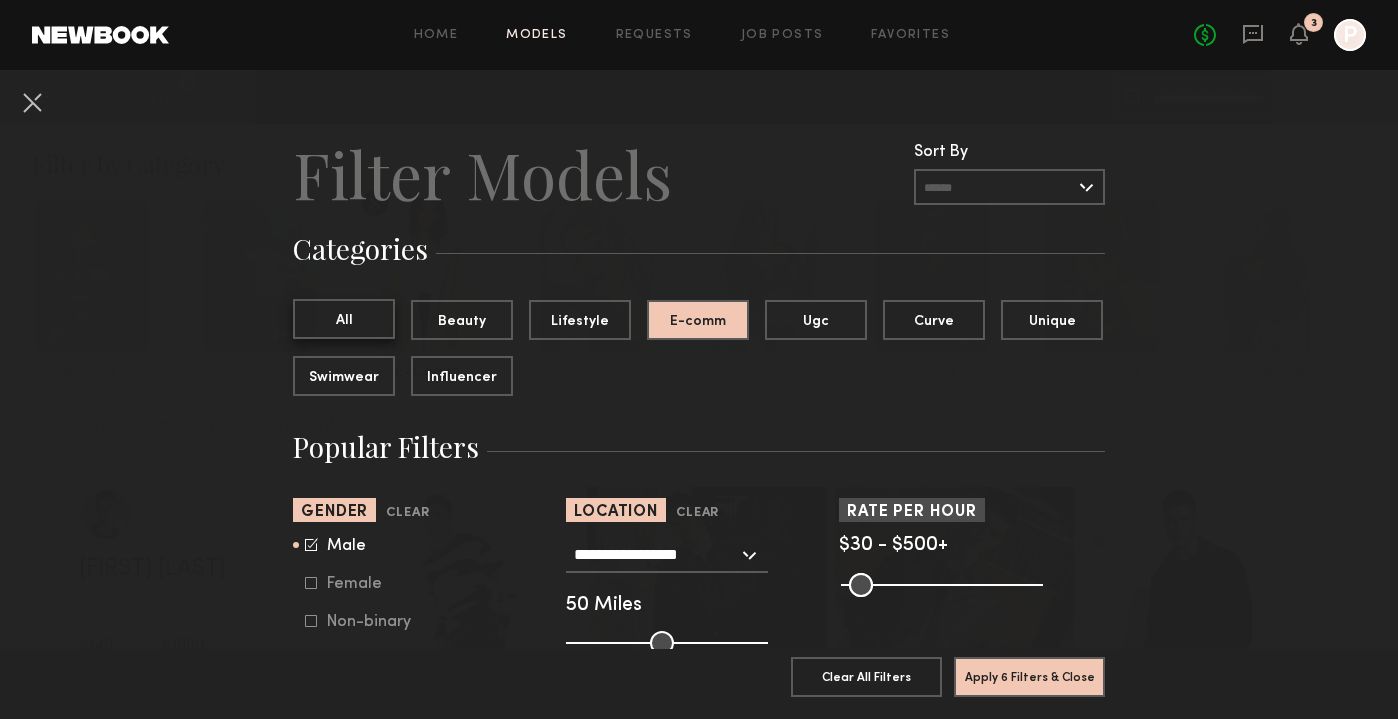 click on "All" 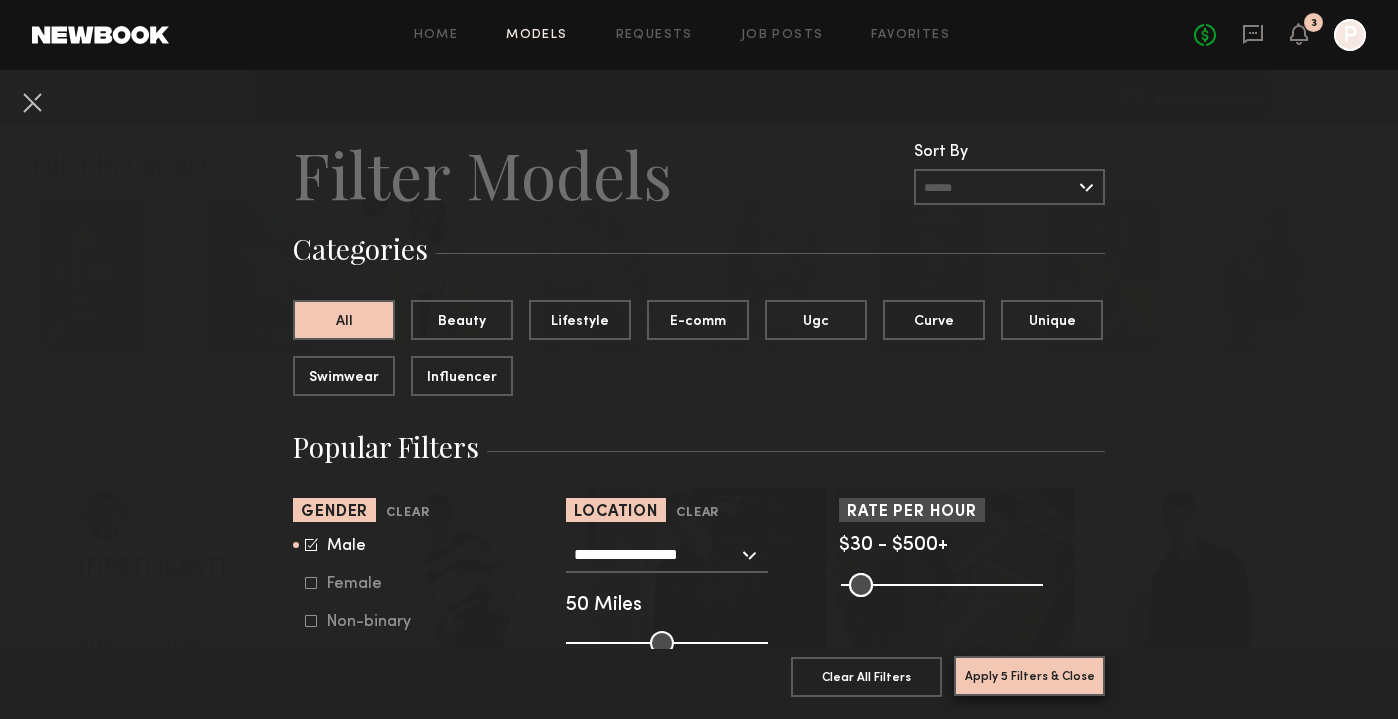 click on "Apply 5 Filters & Close" 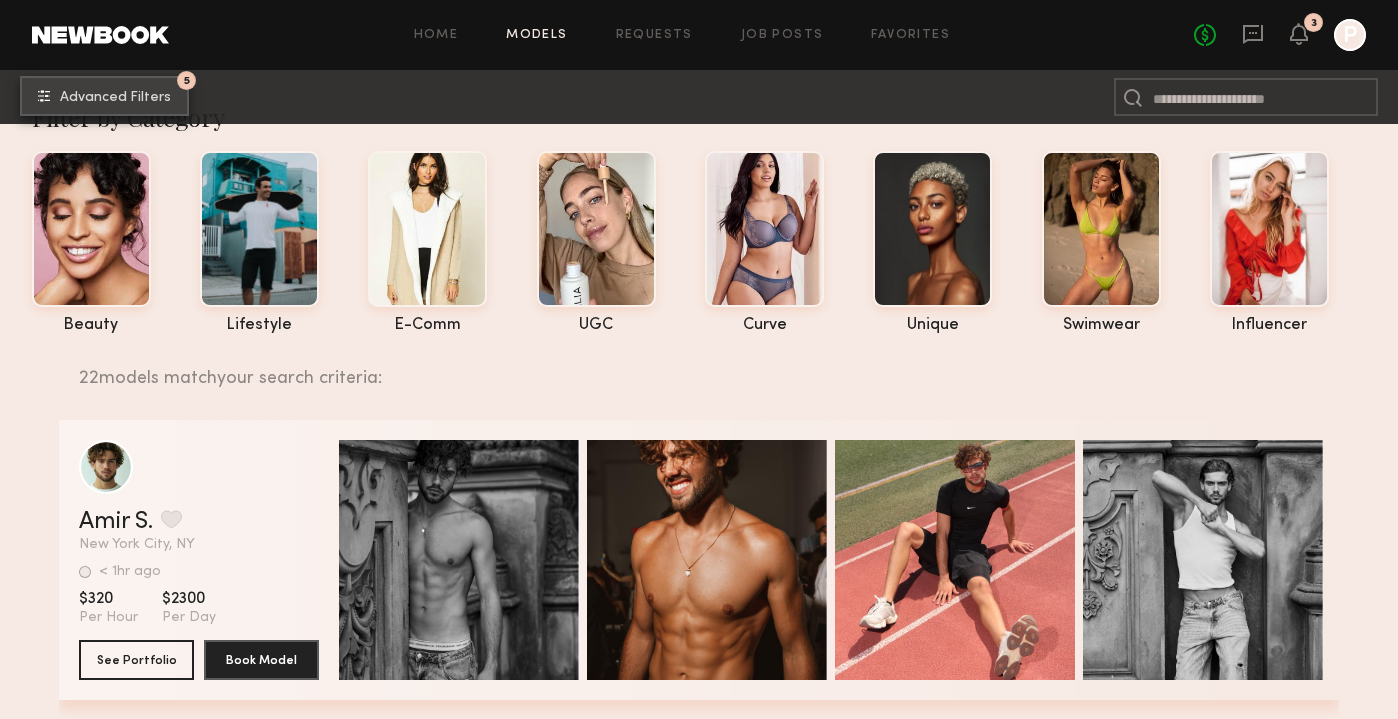 scroll, scrollTop: 0, scrollLeft: 0, axis: both 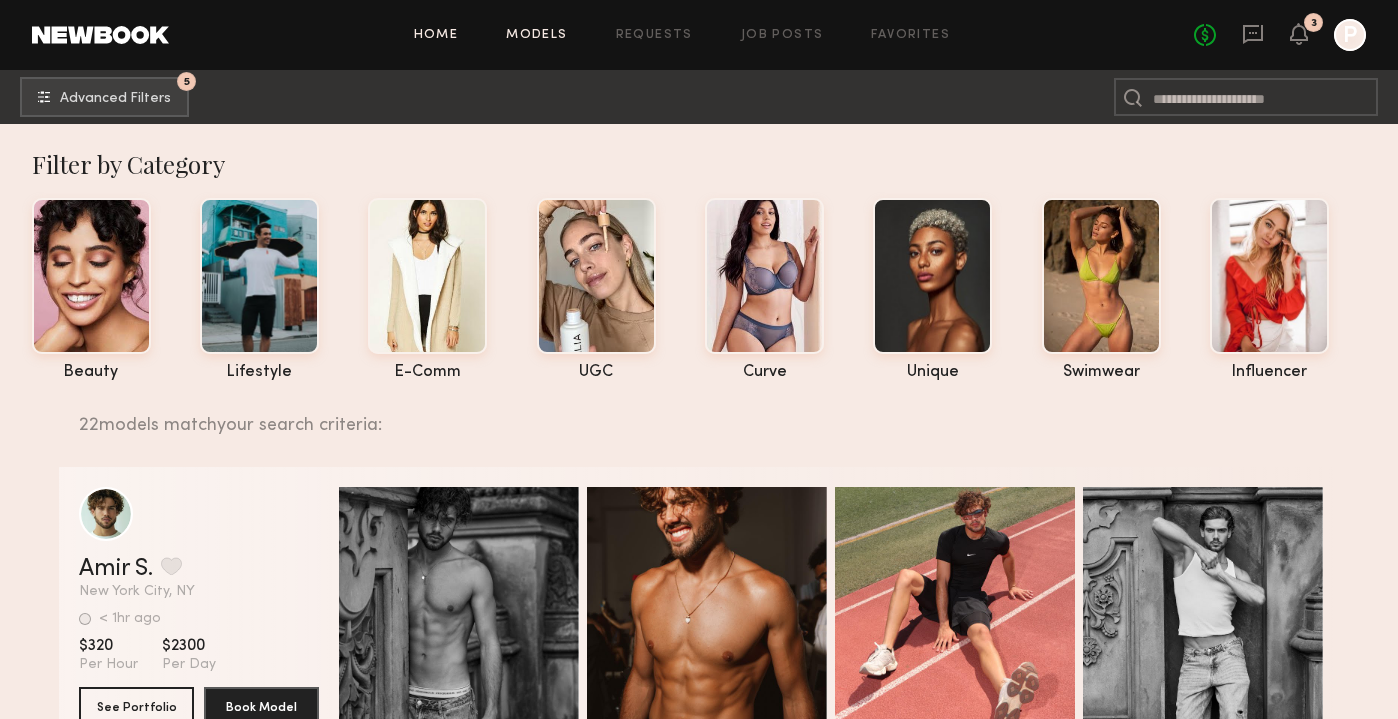 click on "Home" 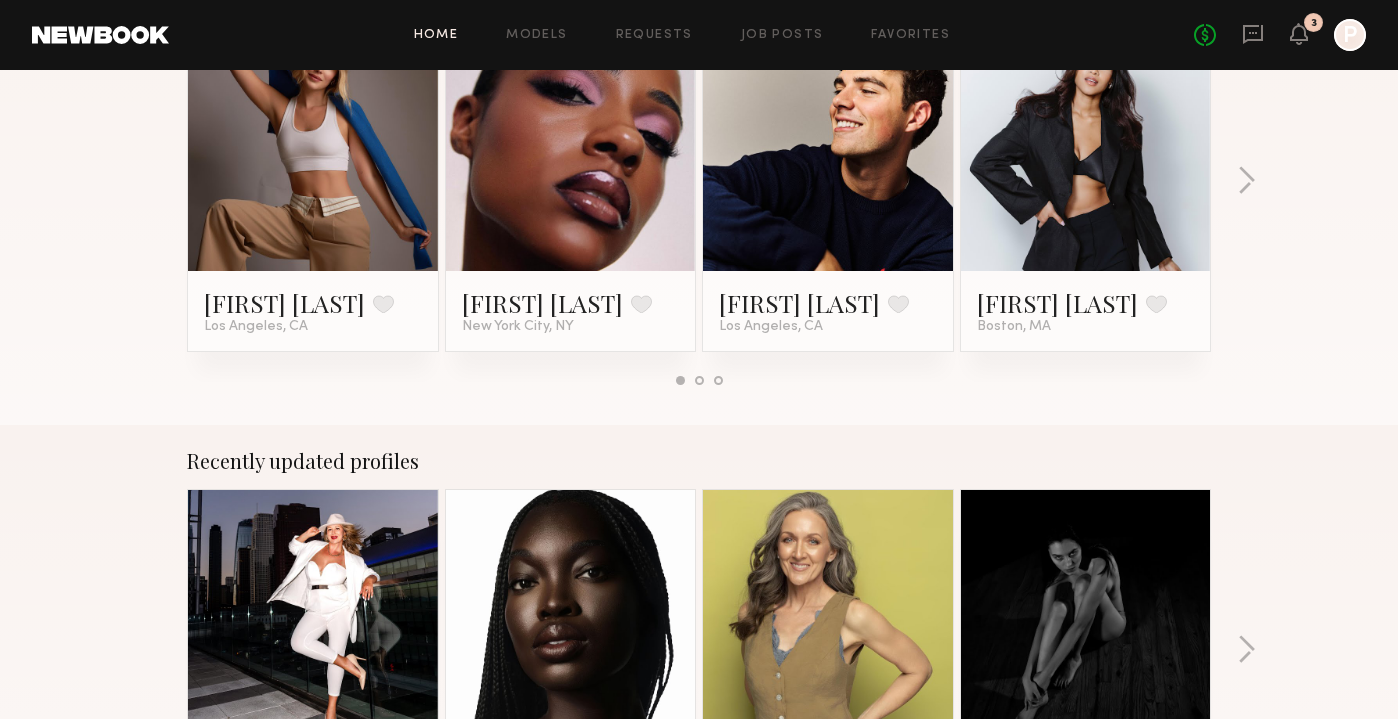 scroll, scrollTop: 0, scrollLeft: 0, axis: both 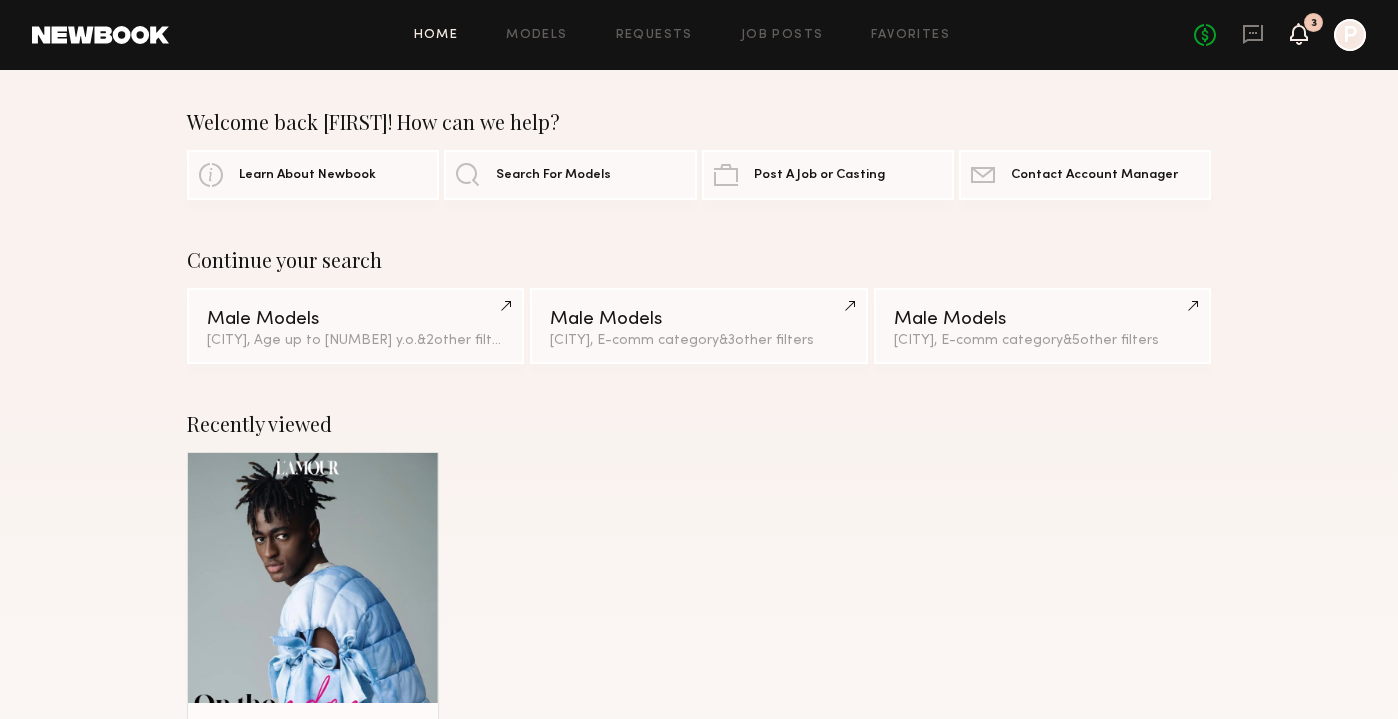 click on "3" 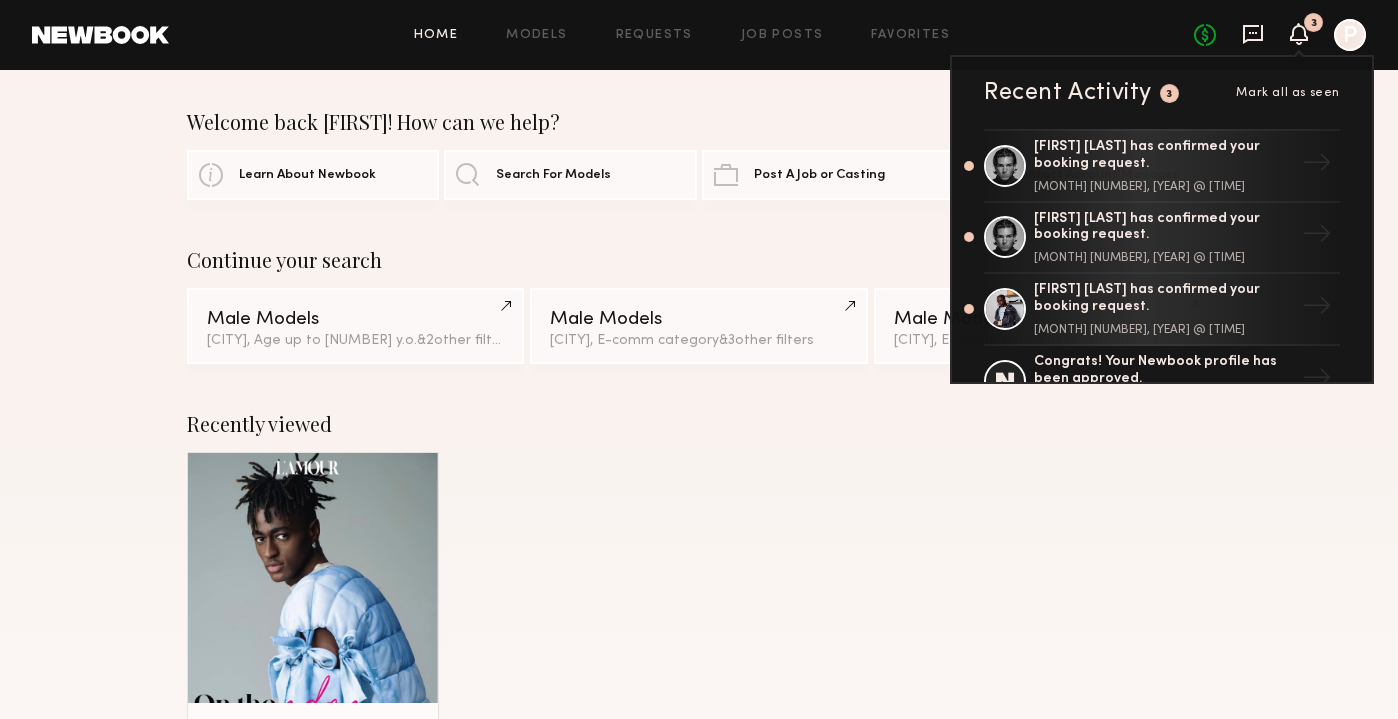click 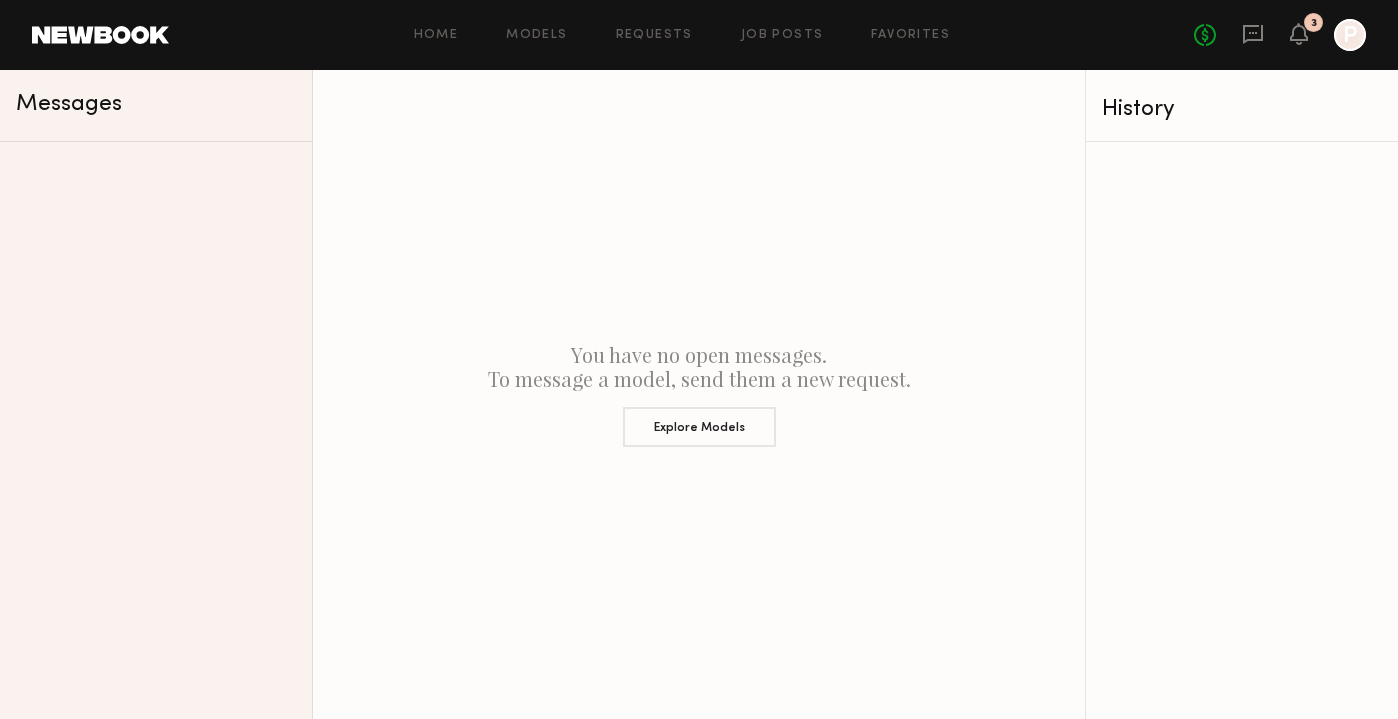 click on "Home Models Requests Job Posts Favorites Sign Out No fees up to $5,000 3 P" 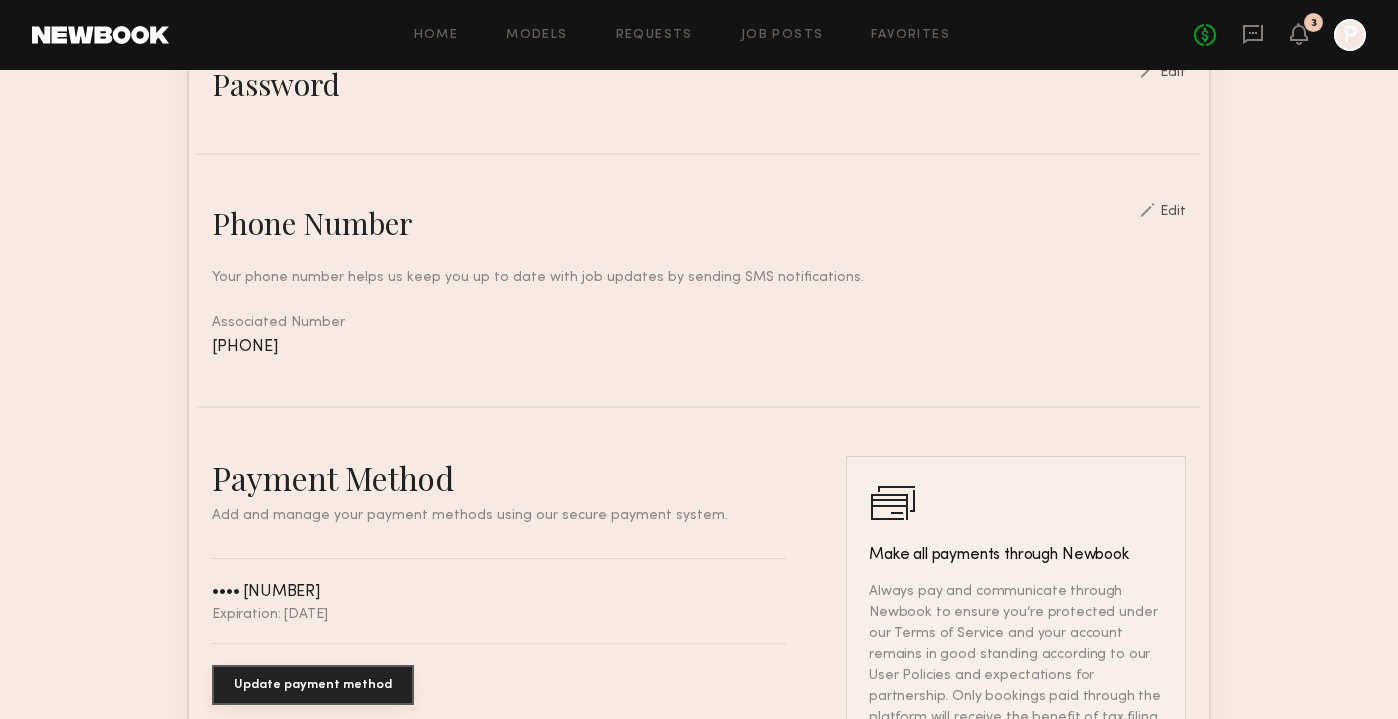 scroll, scrollTop: 887, scrollLeft: 0, axis: vertical 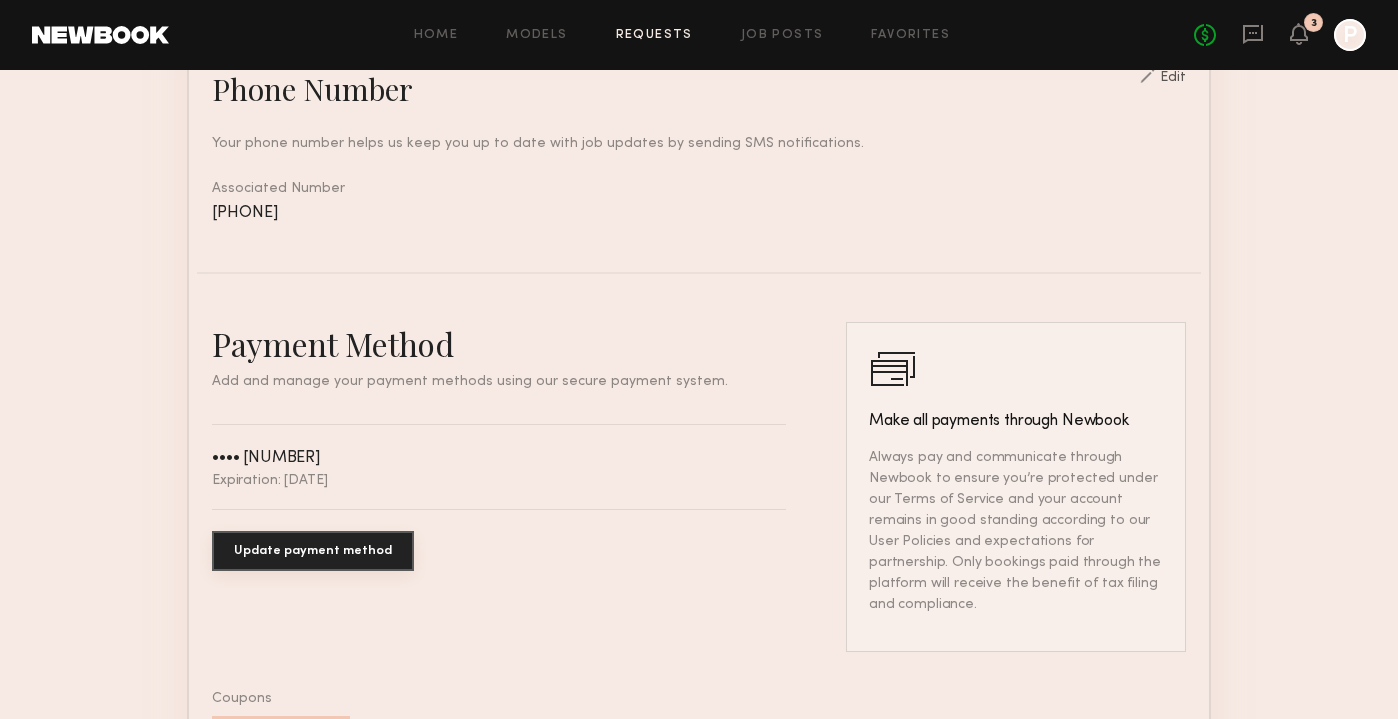 click on "Requests" 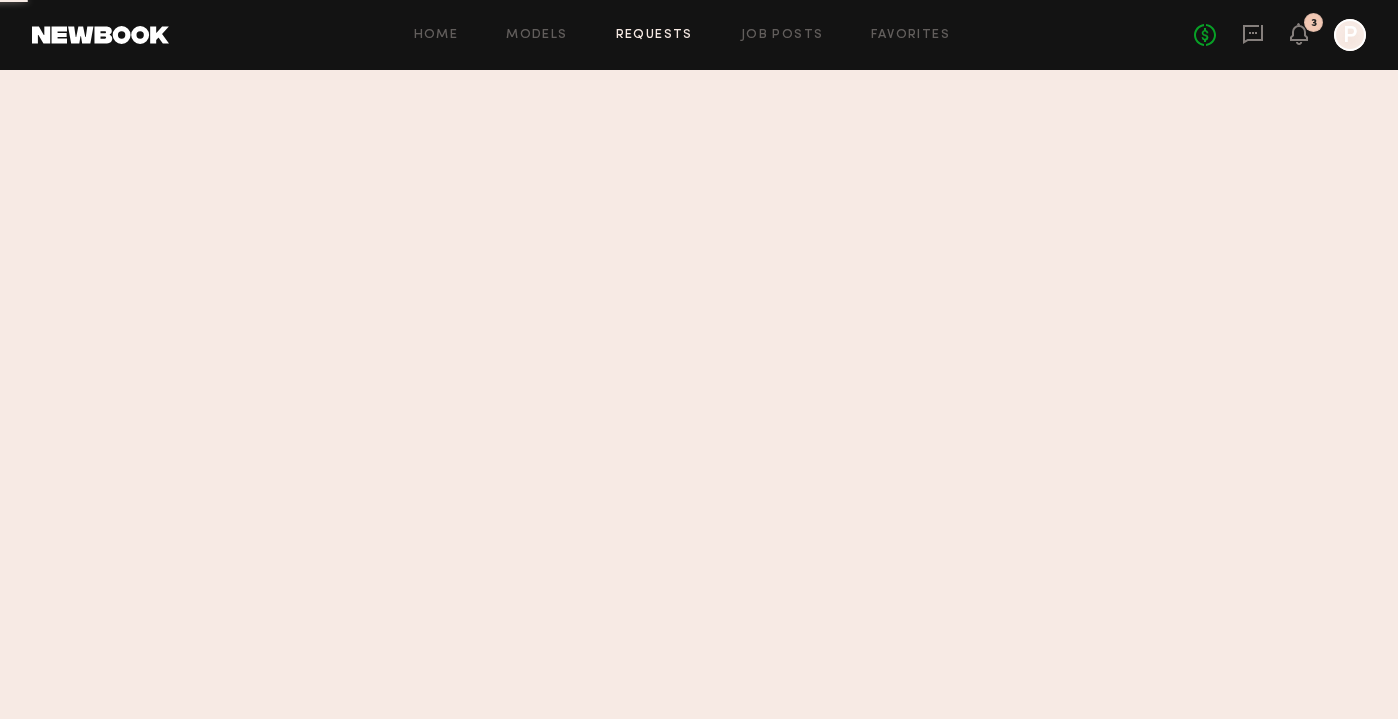 scroll, scrollTop: 0, scrollLeft: 0, axis: both 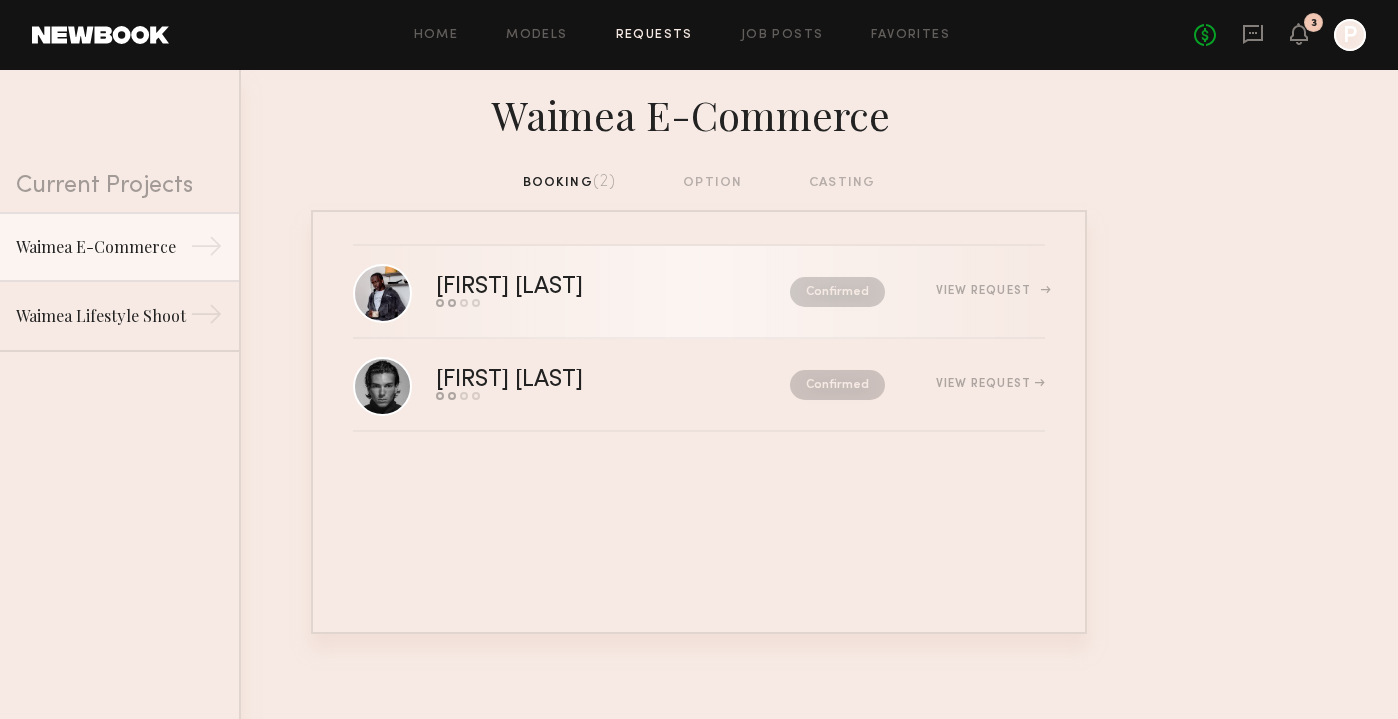 click on "Pay model" 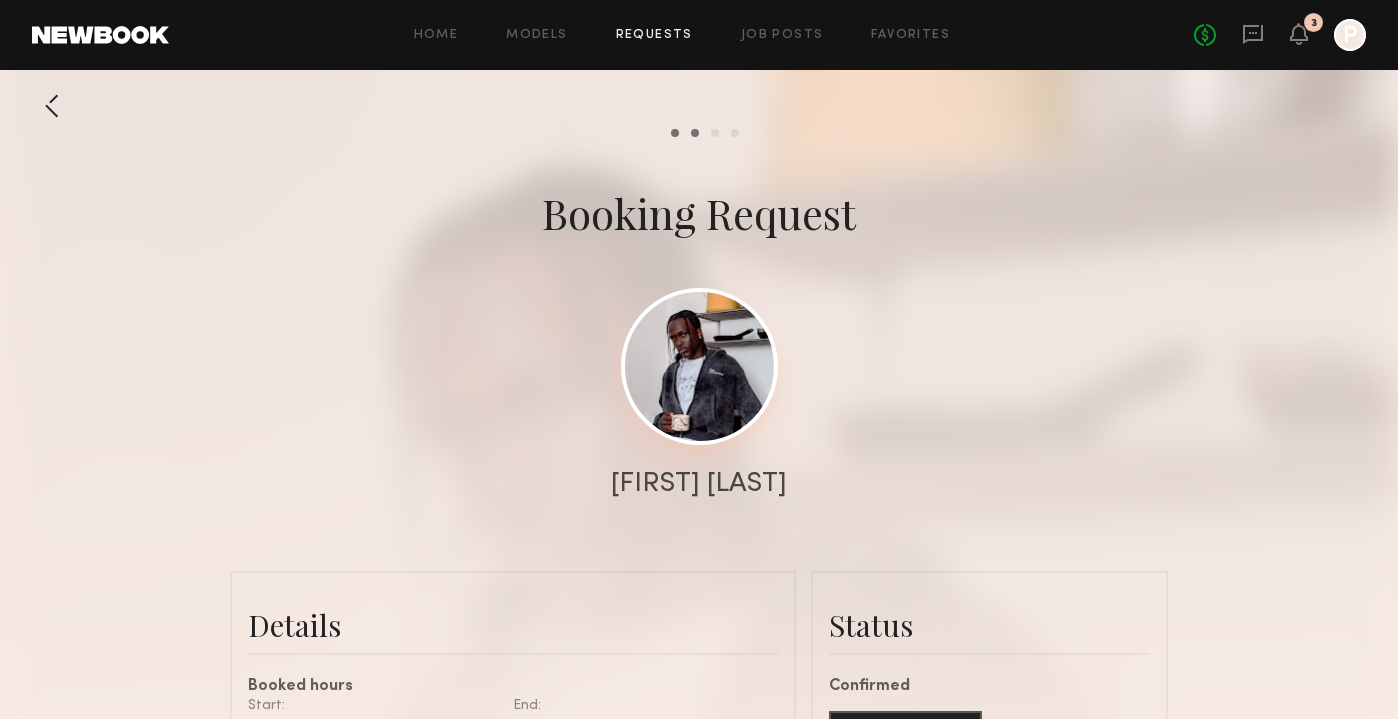 click 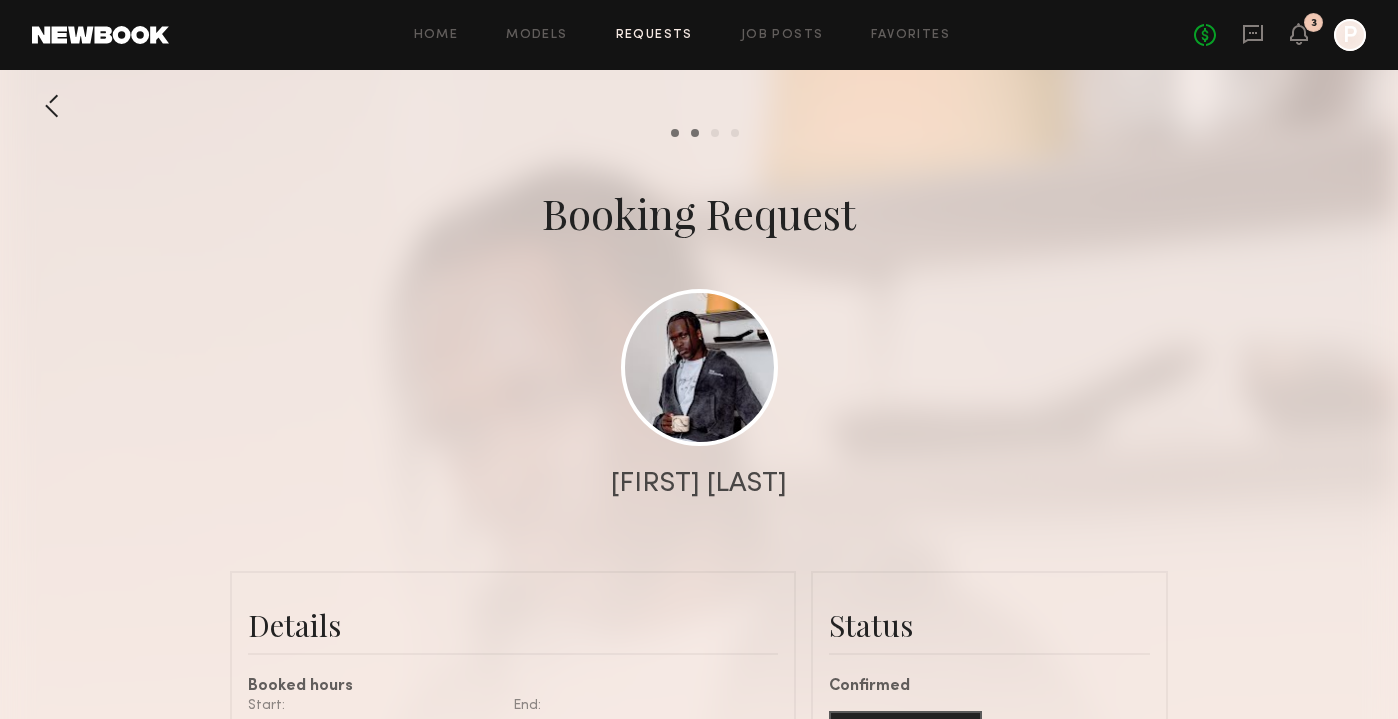 click 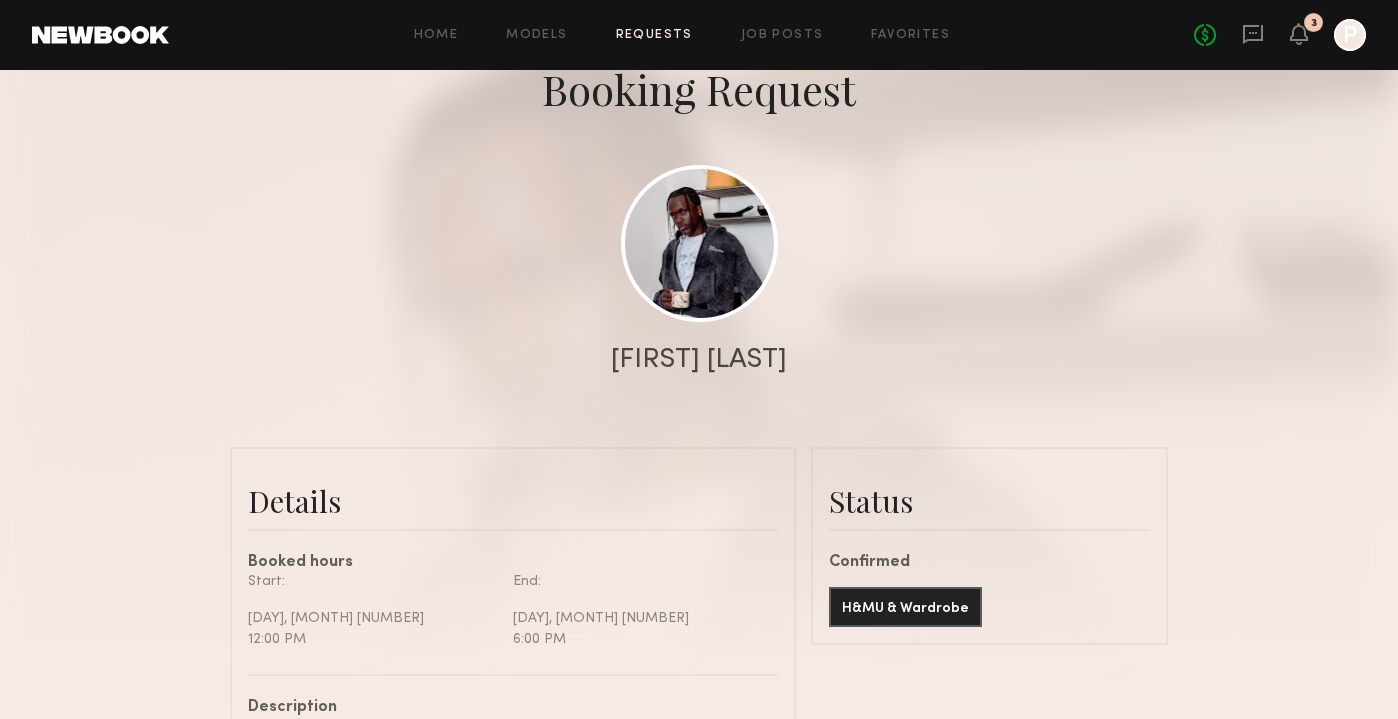 scroll, scrollTop: 0, scrollLeft: 0, axis: both 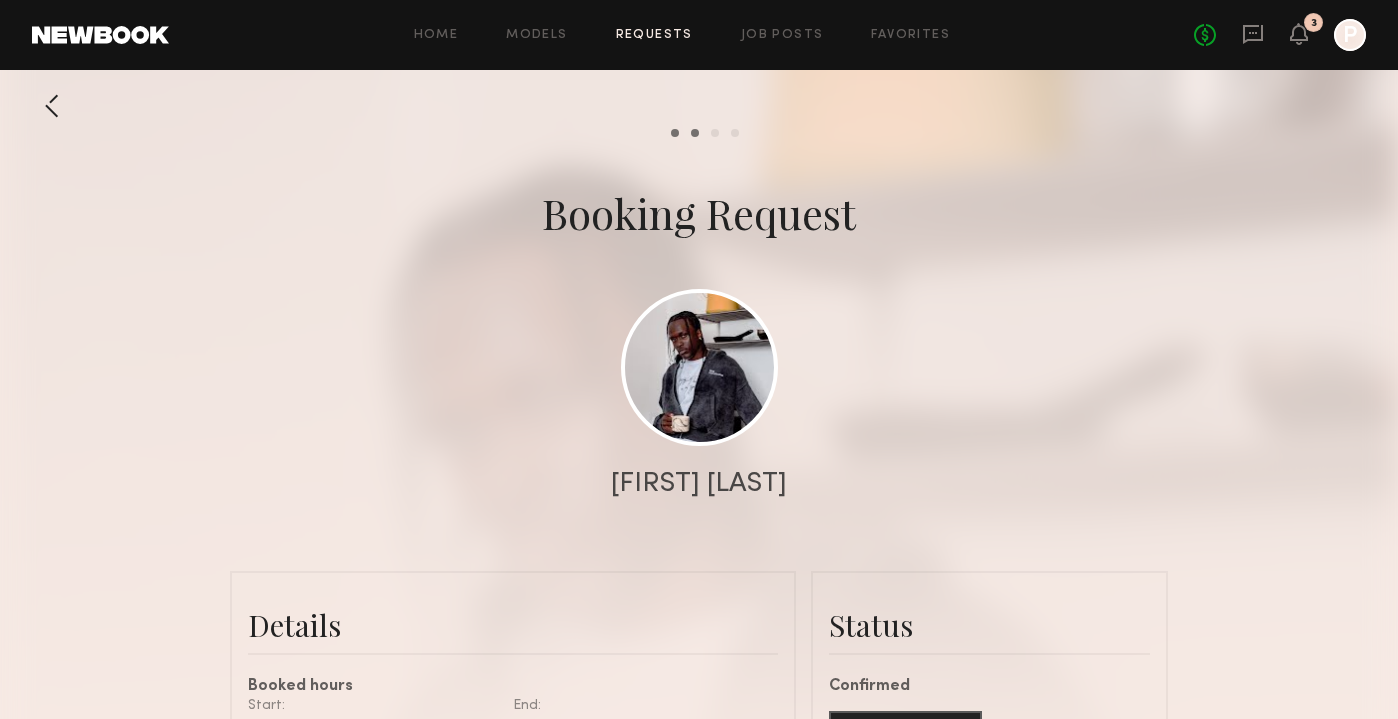 click on "Home Models Requests Job Posts Favorites Sign Out No fees up to $5,000 3 P" 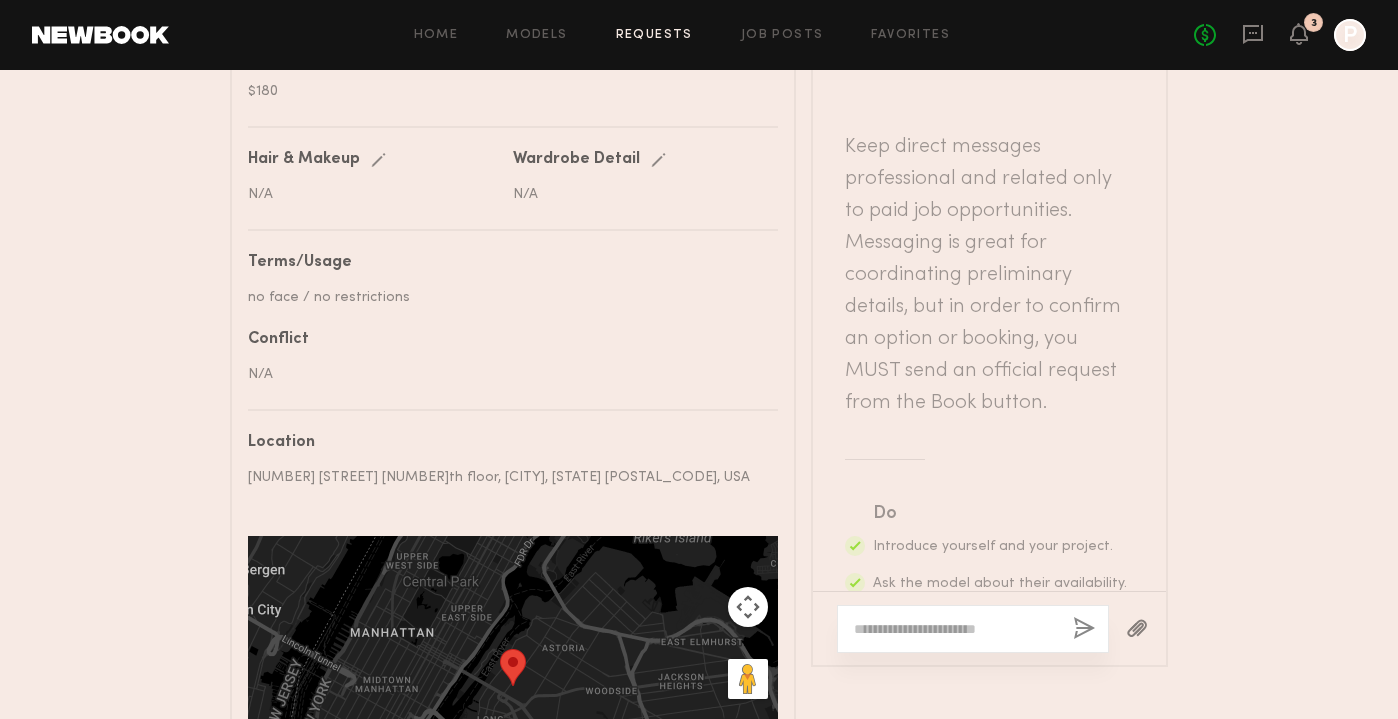 scroll, scrollTop: 1017, scrollLeft: 0, axis: vertical 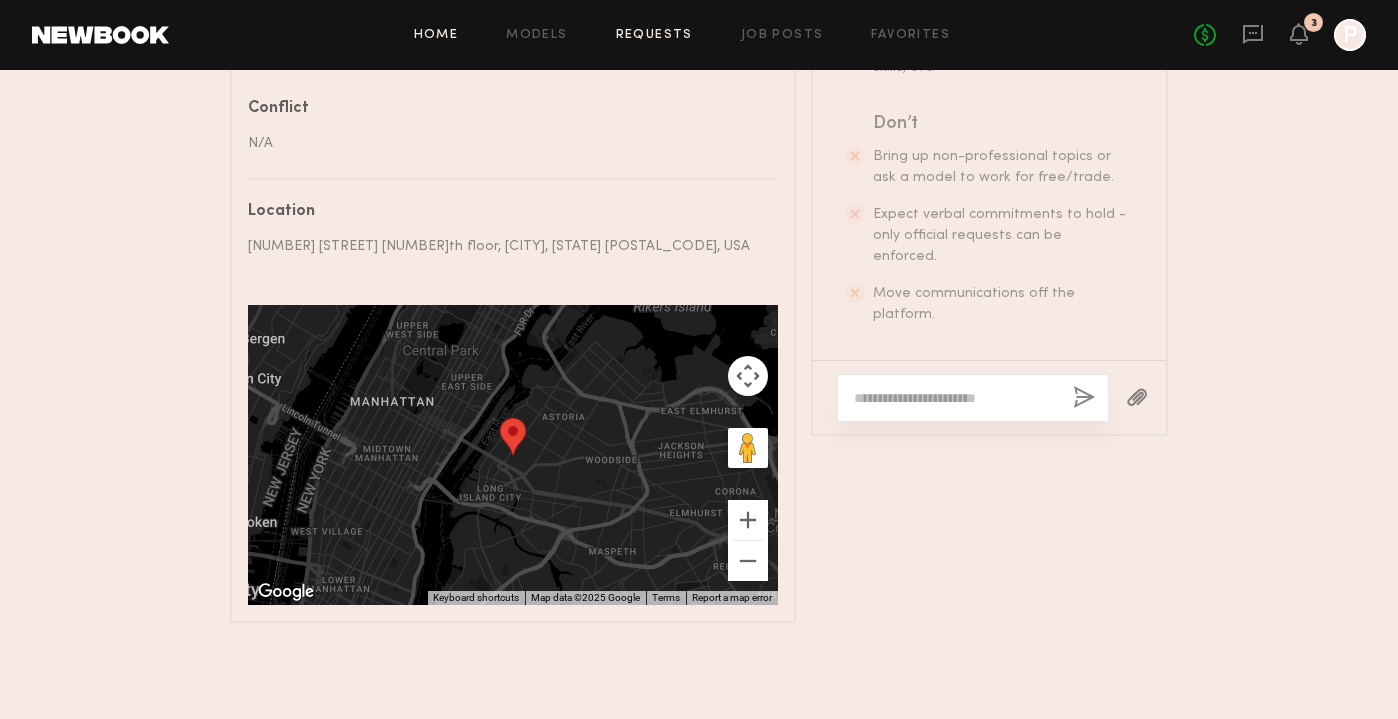 click on "Home" 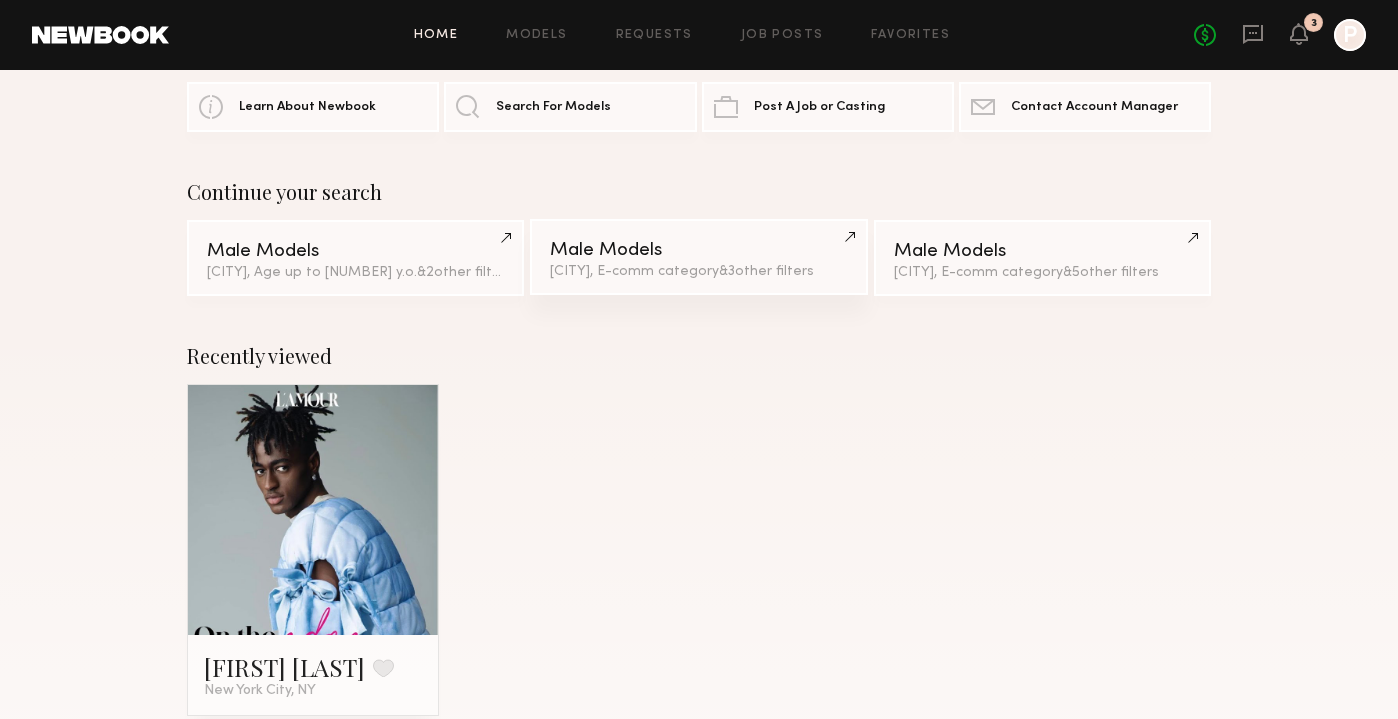 scroll, scrollTop: 0, scrollLeft: 0, axis: both 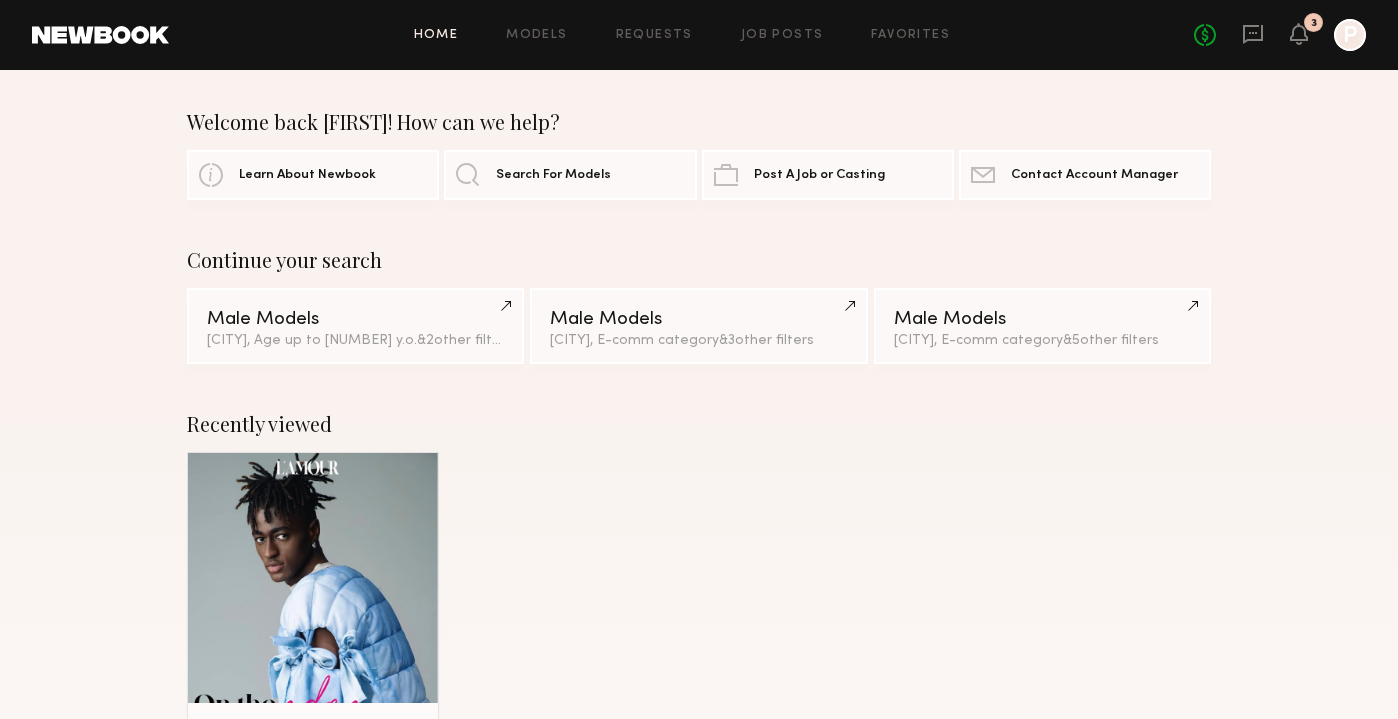 click 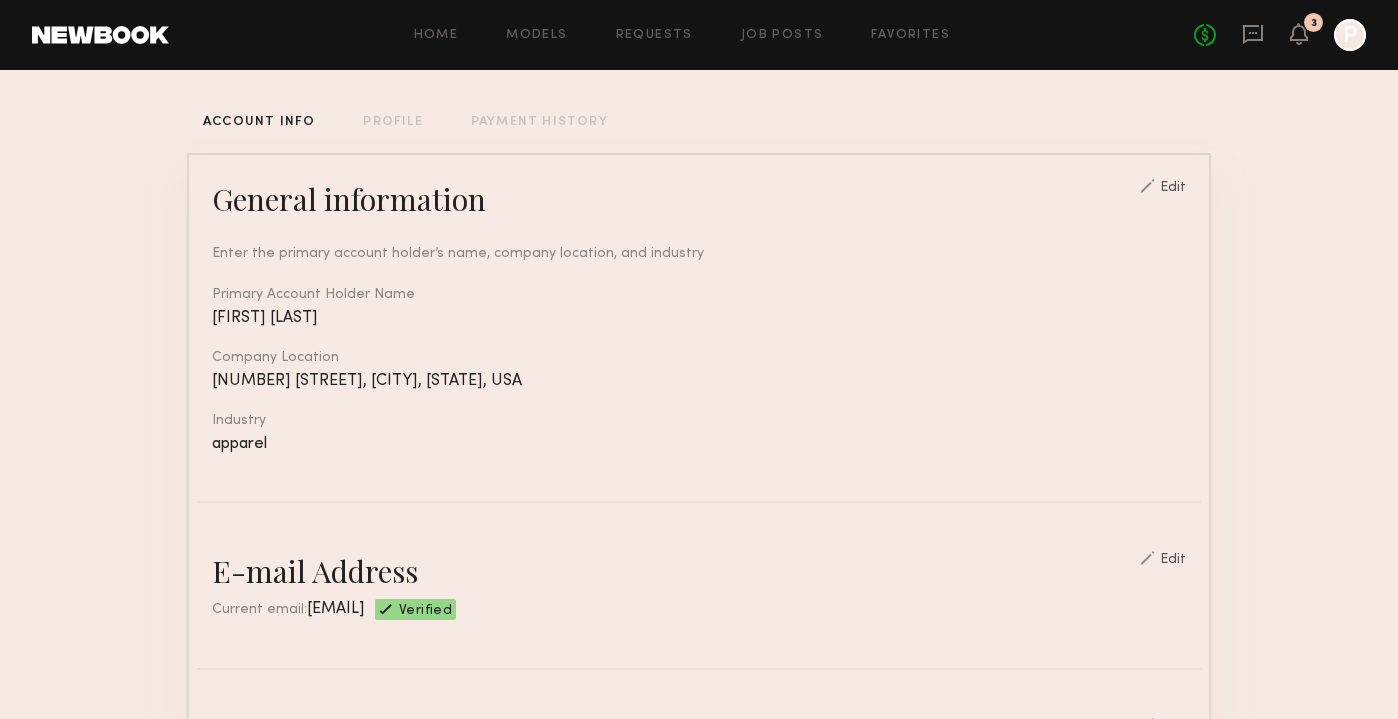 scroll, scrollTop: 0, scrollLeft: 0, axis: both 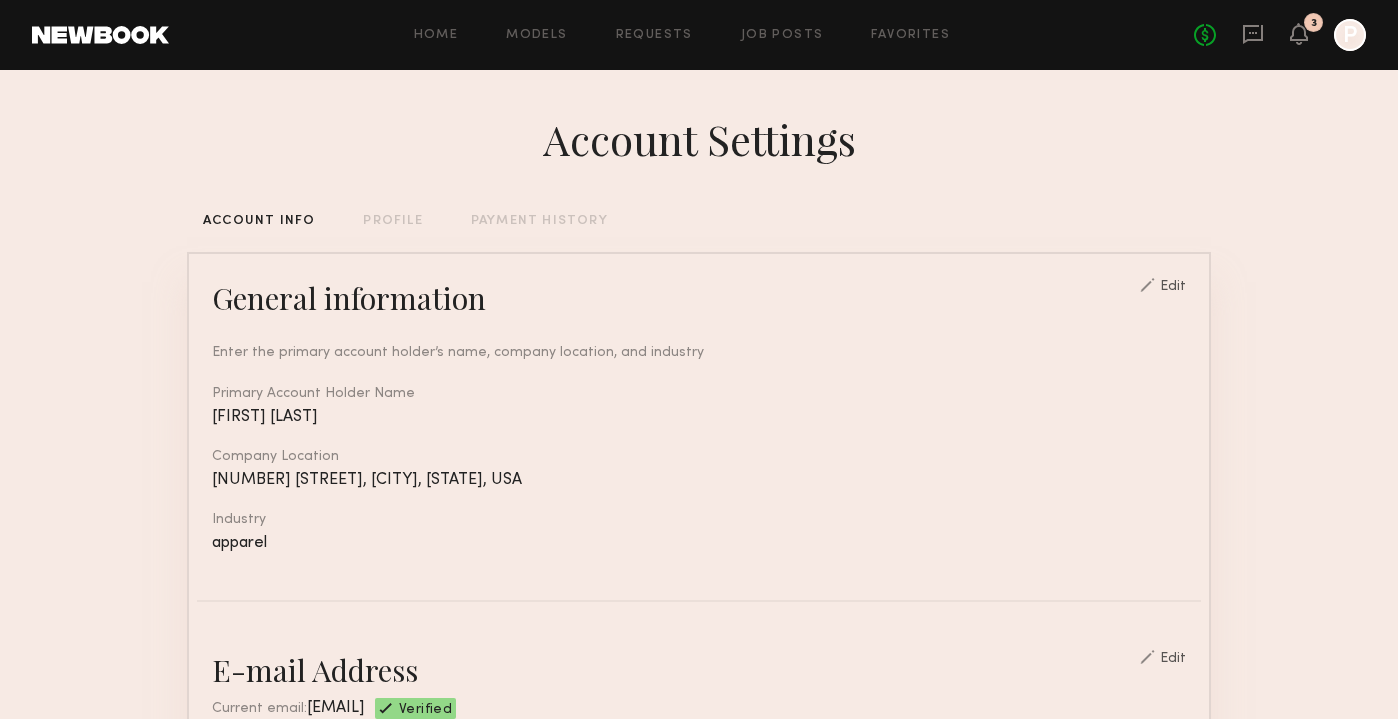 click on "Account Settings  ACCOUNT INFO   PROFILE   PAYMENT HISTORY  General information Edit  Enter the primary account holder’s name, company location, and industry   Primary Account Holder Name   [FIRST] [LAST]   Company Location   [NUMBER] [STREET], [CITY], [STATE], USA   Industry   apparel  E-mail Address Edit  Current email:  [EMAIL] Verified Password Edit Phone Number Edit  Your phone number helps us keep you up to date with job updates by sending SMS notifications.   Associated Number  [PHONE] Payment Method Add and manage your payment methods using our secure payment system.  •••• [NUMBER]   Expiration: [DATE]  Update payment method Make all payments through Newbook  Always pay and communicate through Newbook to ensure you’re protected under our Terms of Service and your account remains in good standing according to our User Policies and expectations for partnership. Only bookings paid through the platform will receive the benefit of tax filing and compliance.  Coupons" 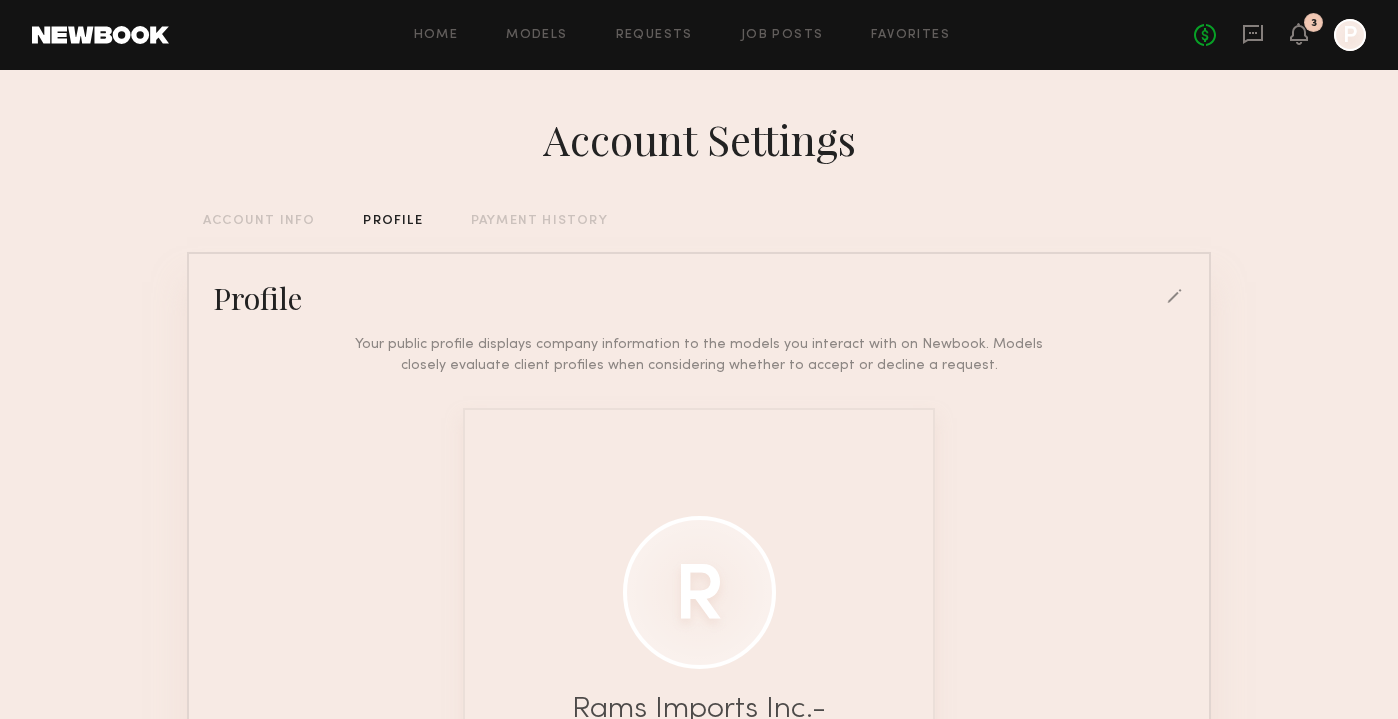 click on "PAYMENT HISTORY" 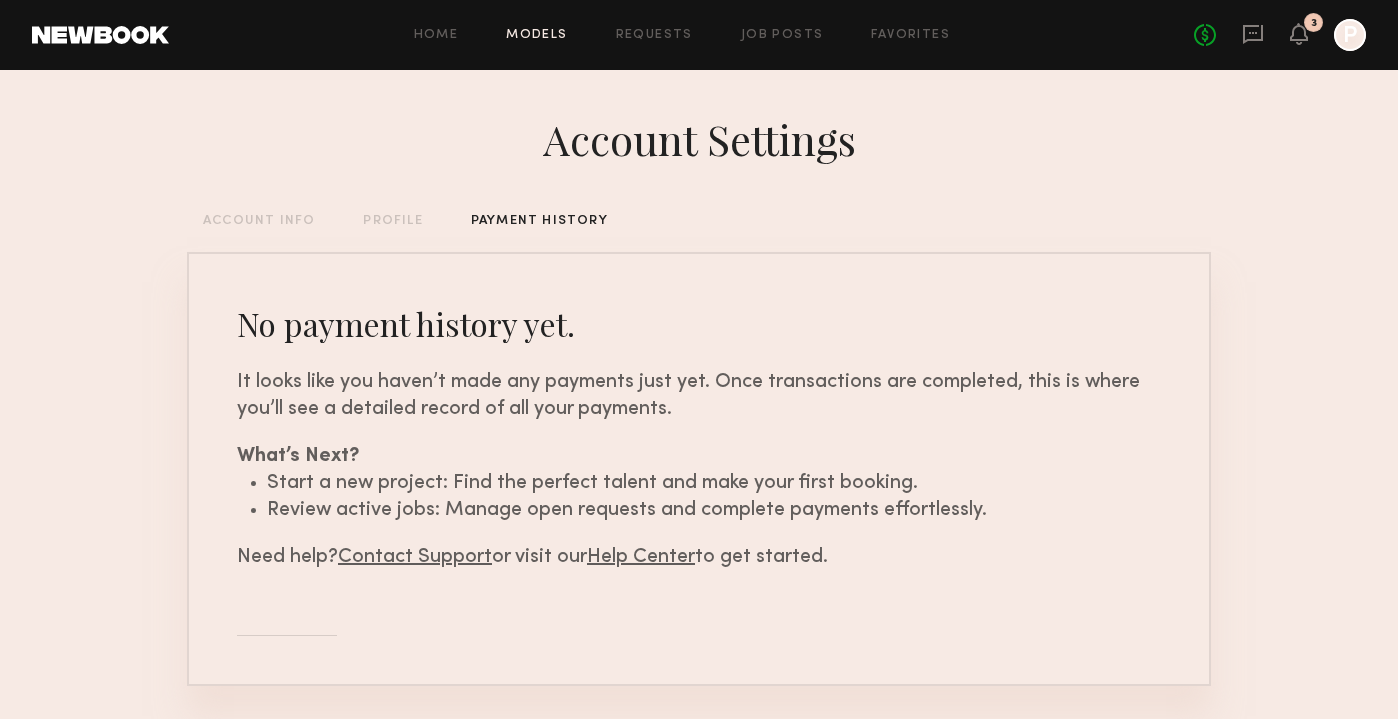 click on "Models" 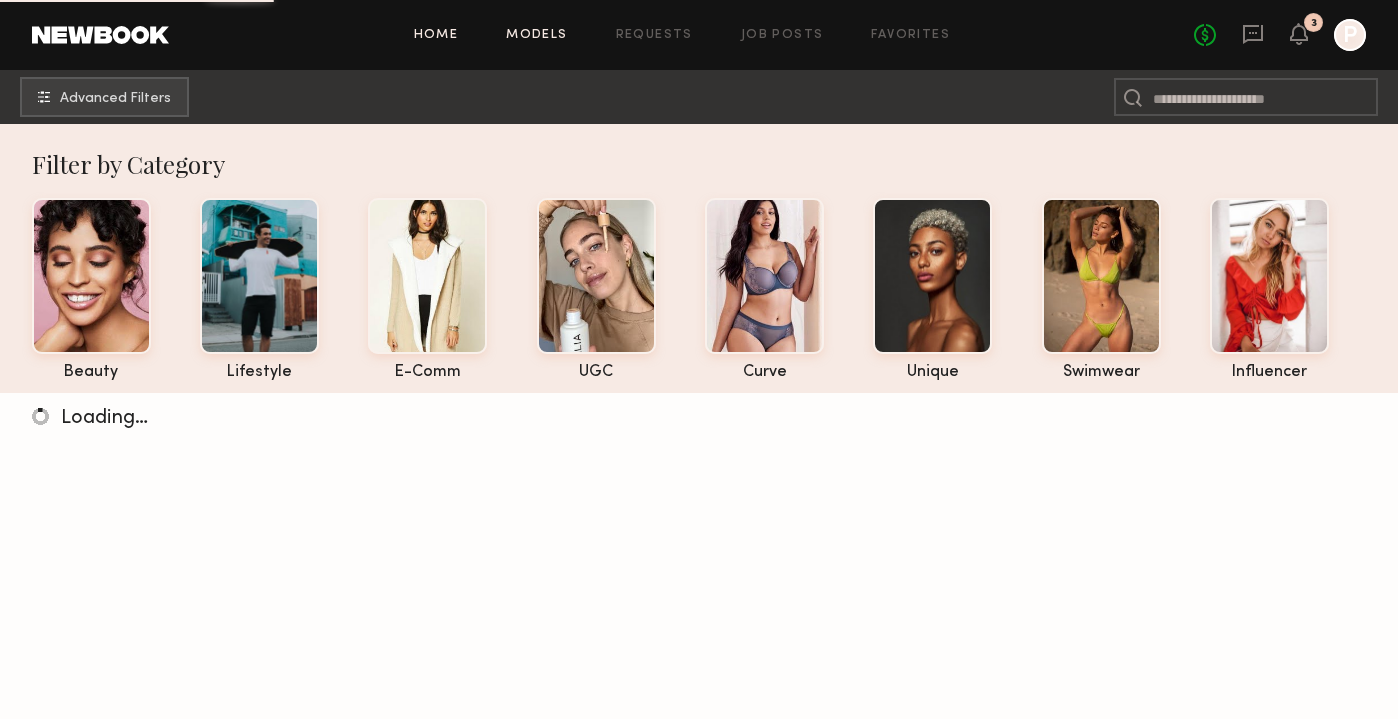 click on "Home" 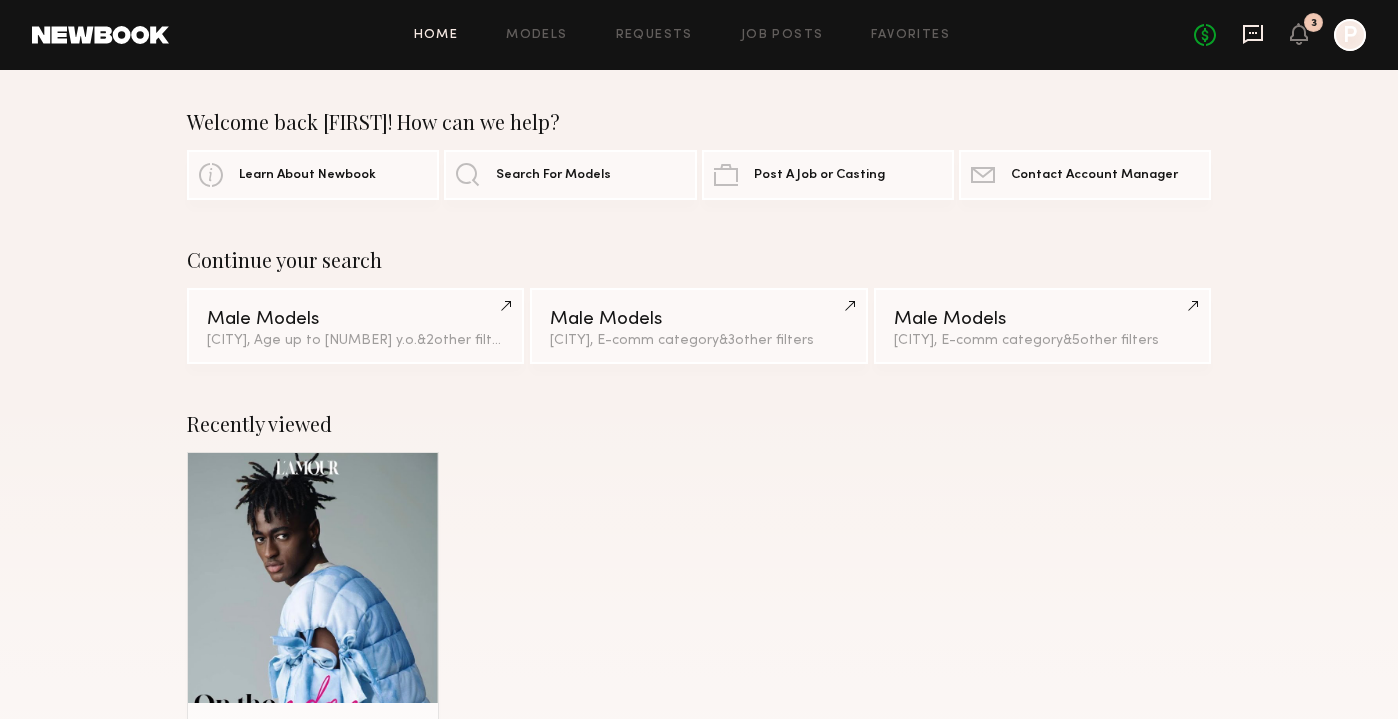 click 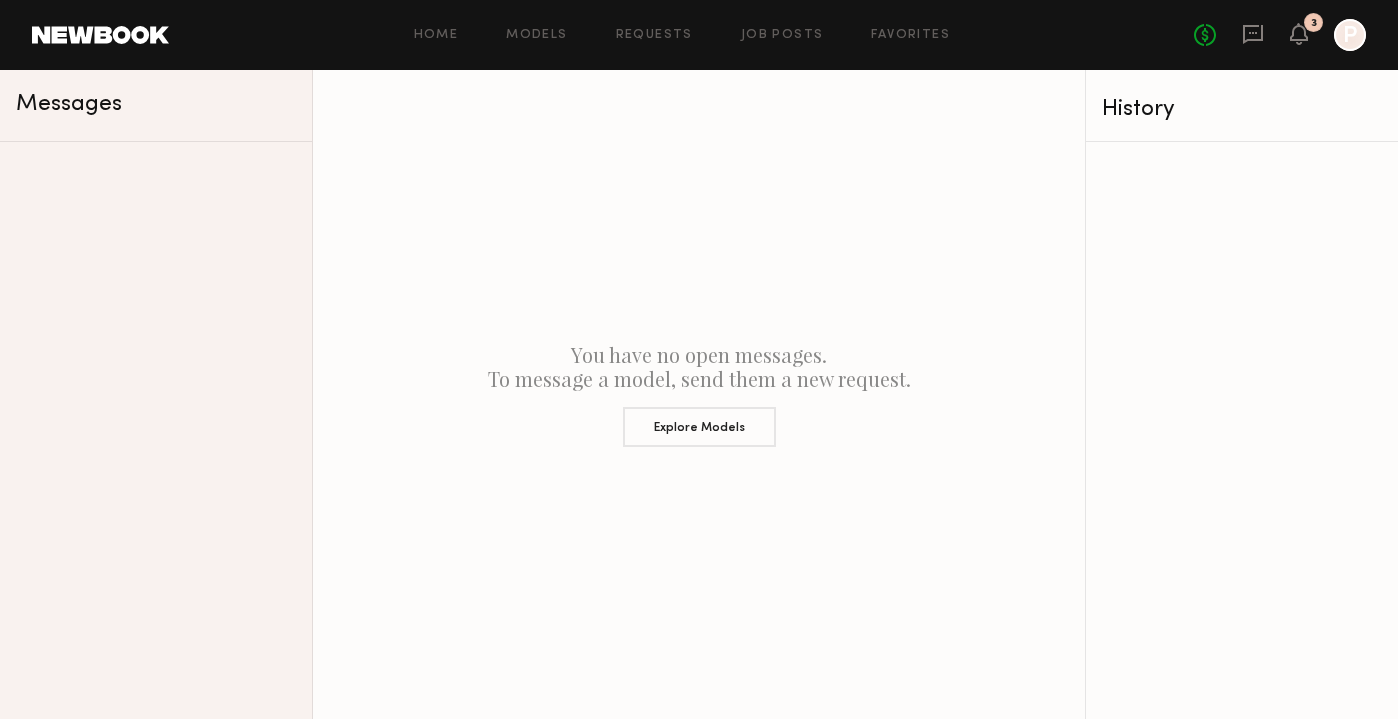 click on "3" 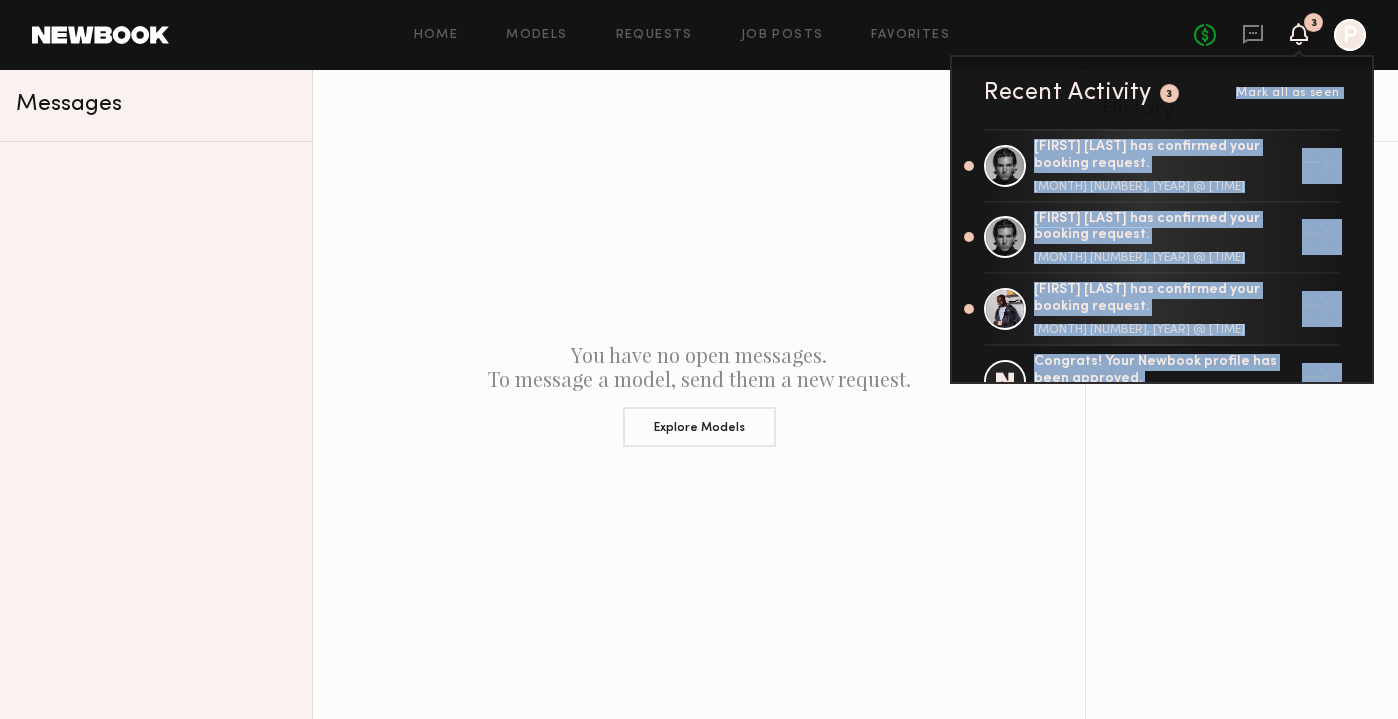 click on "Mark all as seen [FIRST] [LAST] has confirmed your booking request. [DATE] @ [TIME] → [FIRST] [LAST] has confirmed your booking request. [DATE] @ [TIME] → [FIRST] [LAST] has confirmed your booking request. [DATE] @ [TIME] → Congrats! Your Newbook profile has been approved. [DATE] @ [TIME] → P" 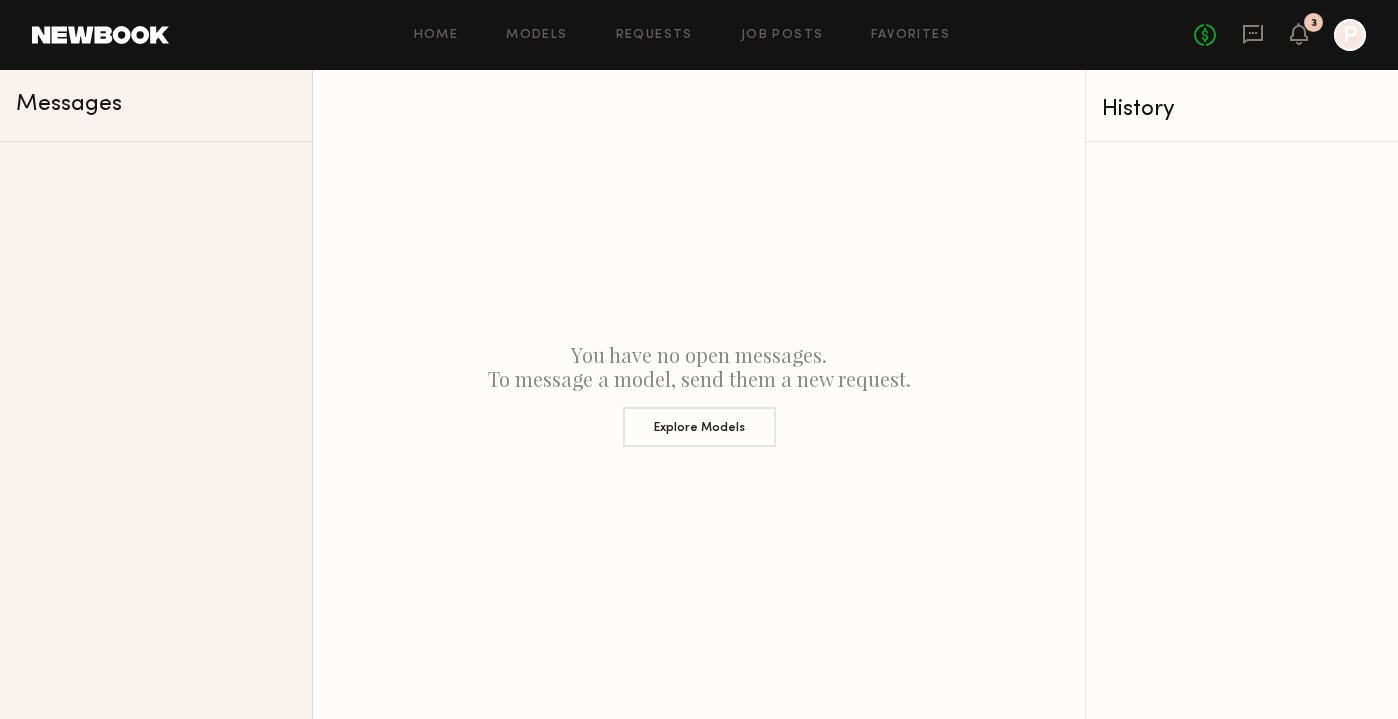 click 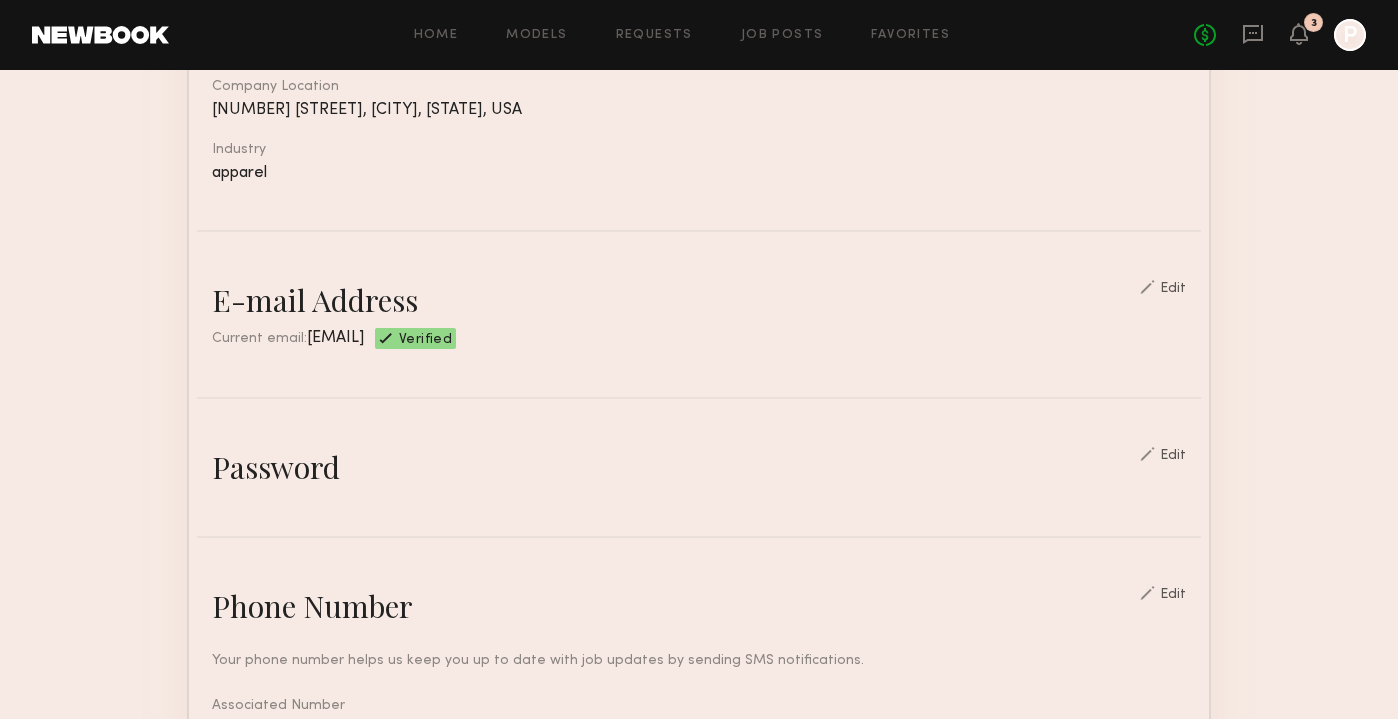 scroll, scrollTop: 0, scrollLeft: 0, axis: both 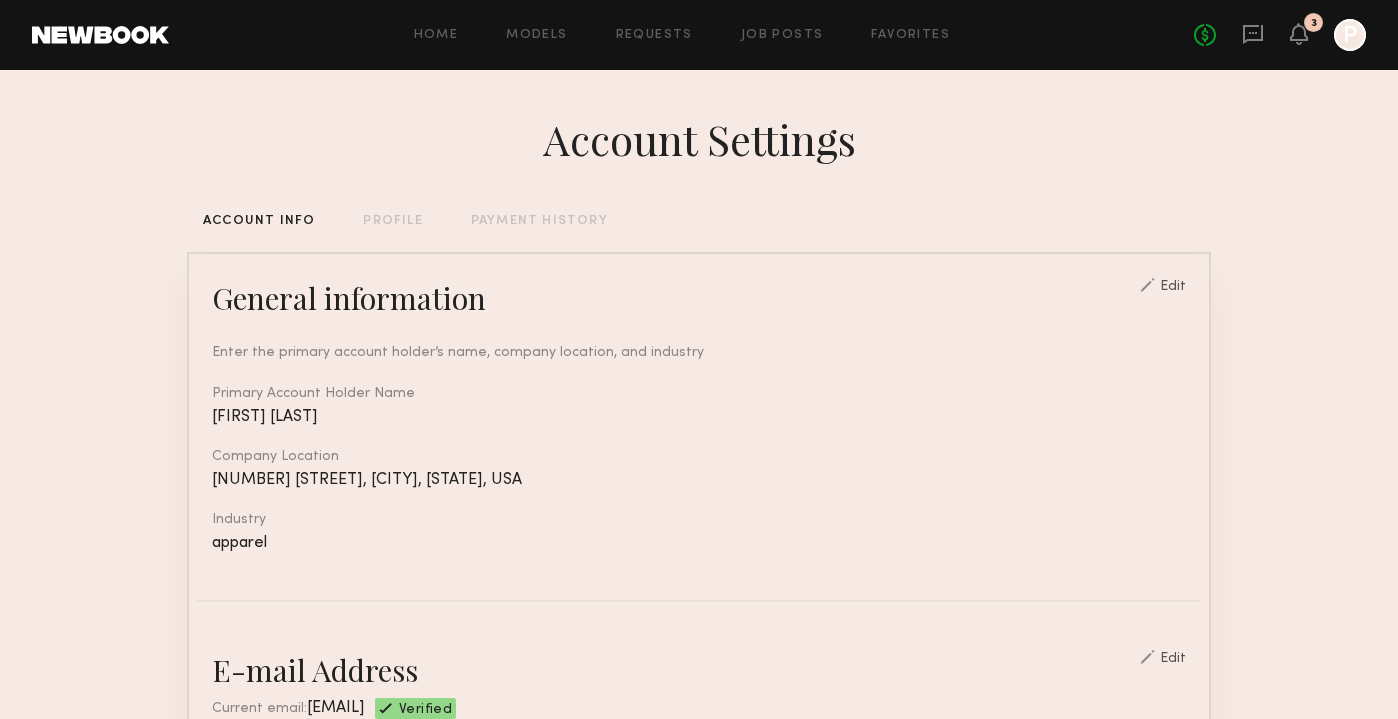 click on "Account Settings  ACCOUNT INFO   PROFILE   PAYMENT HISTORY  General information Edit  Enter the primary account holder’s name, company location, and industry   Primary Account Holder Name   [FIRST] [LAST]   Company Location   [NUMBER] [STREET], [CITY], [STATE], USA   Industry   apparel  E-mail Address Edit  Current email:  [EMAIL] Verified Password Edit Phone Number Edit  Your phone number helps us keep you up to date with job updates by sending SMS notifications.   Associated Number  [PHONE] Payment Method Add and manage your payment methods using our secure payment system.  •••• [NUMBER]   Expiration: [DATE]  Update payment method Make all payments through Newbook  Always pay and communicate through Newbook to ensure you’re protected under our Terms of Service and your account remains in good standing according to our User Policies and expectations for partnership. Only bookings paid through the platform will receive the benefit of tax filing and compliance.  Coupons" 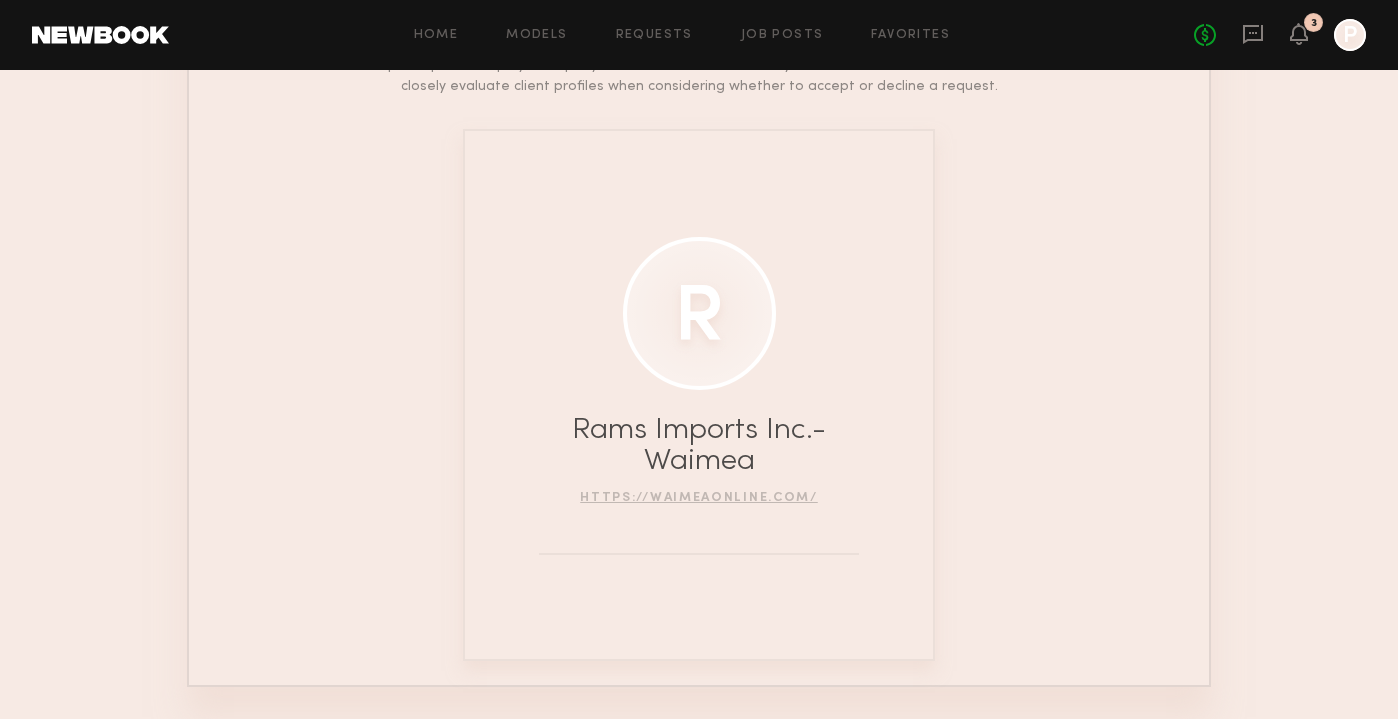 scroll, scrollTop: 346, scrollLeft: 0, axis: vertical 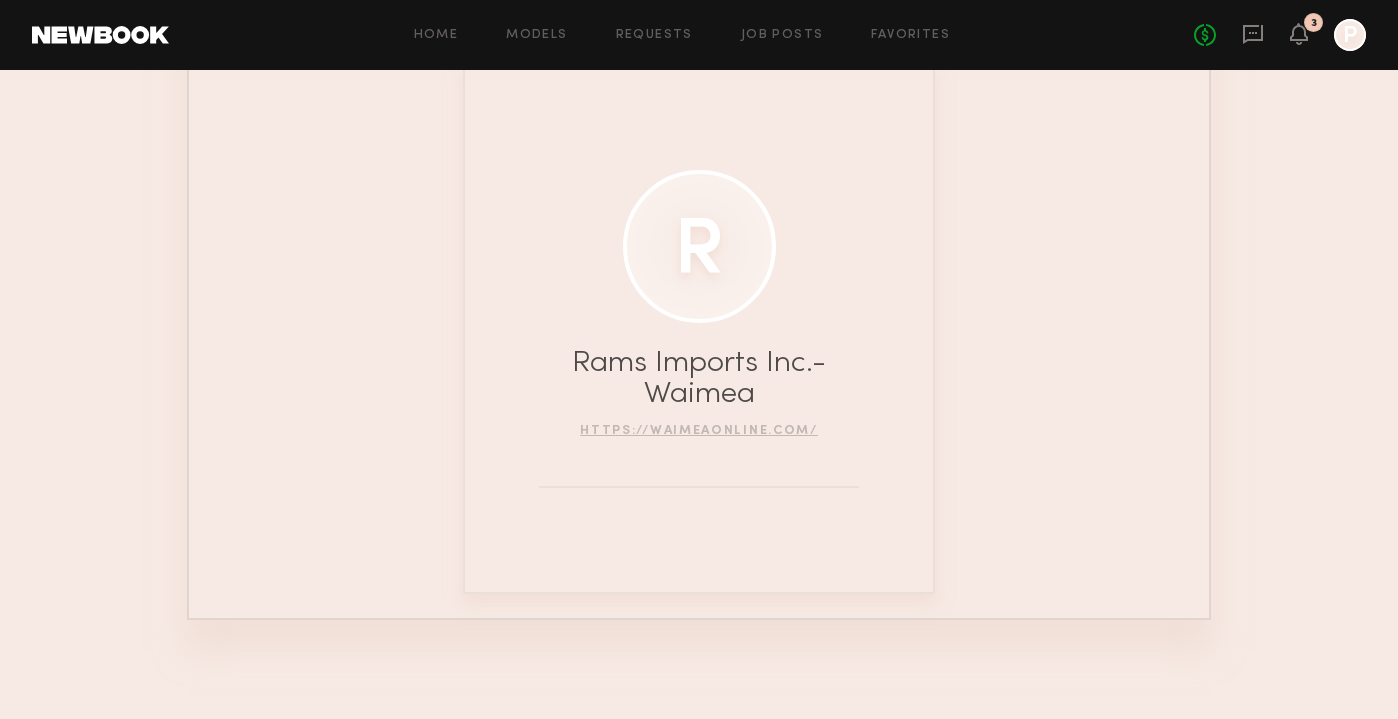 click on "Home Models Requests Job Posts Favorites Sign Out No fees up to $5,000 3 P" 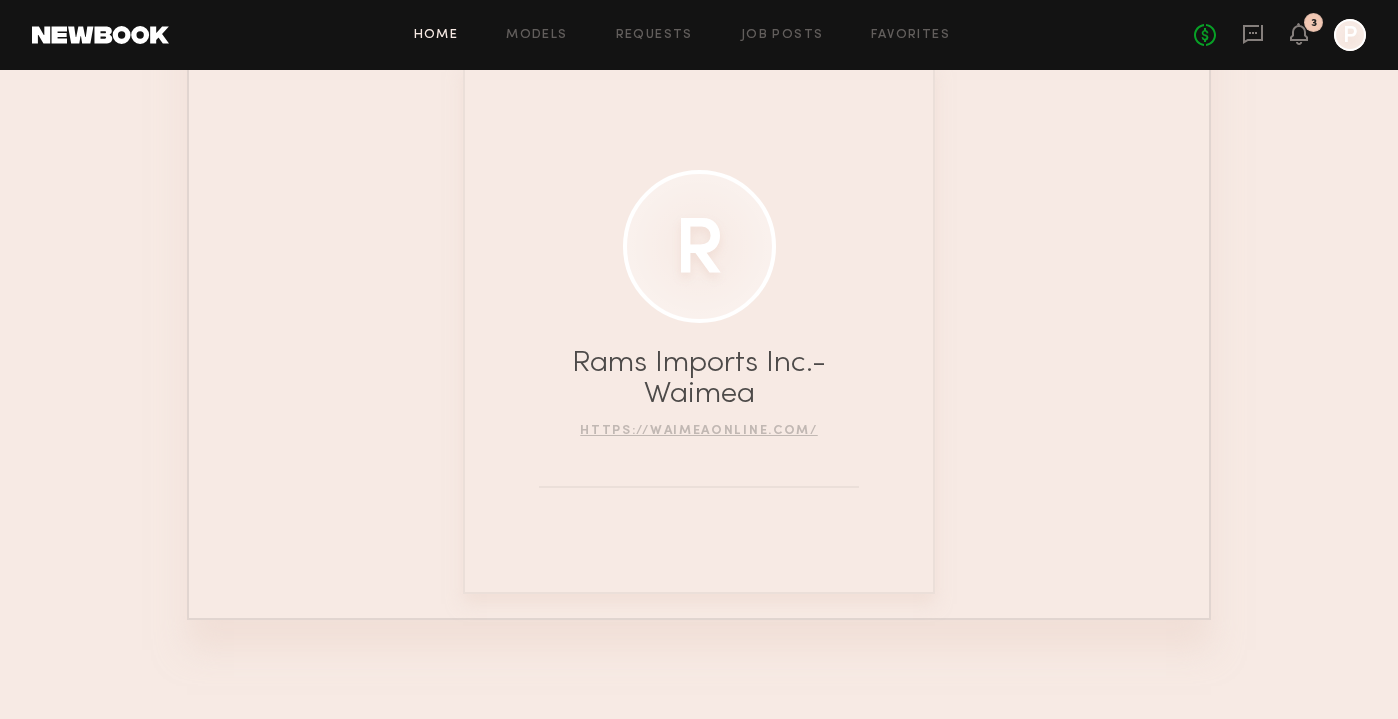 click on "Home" 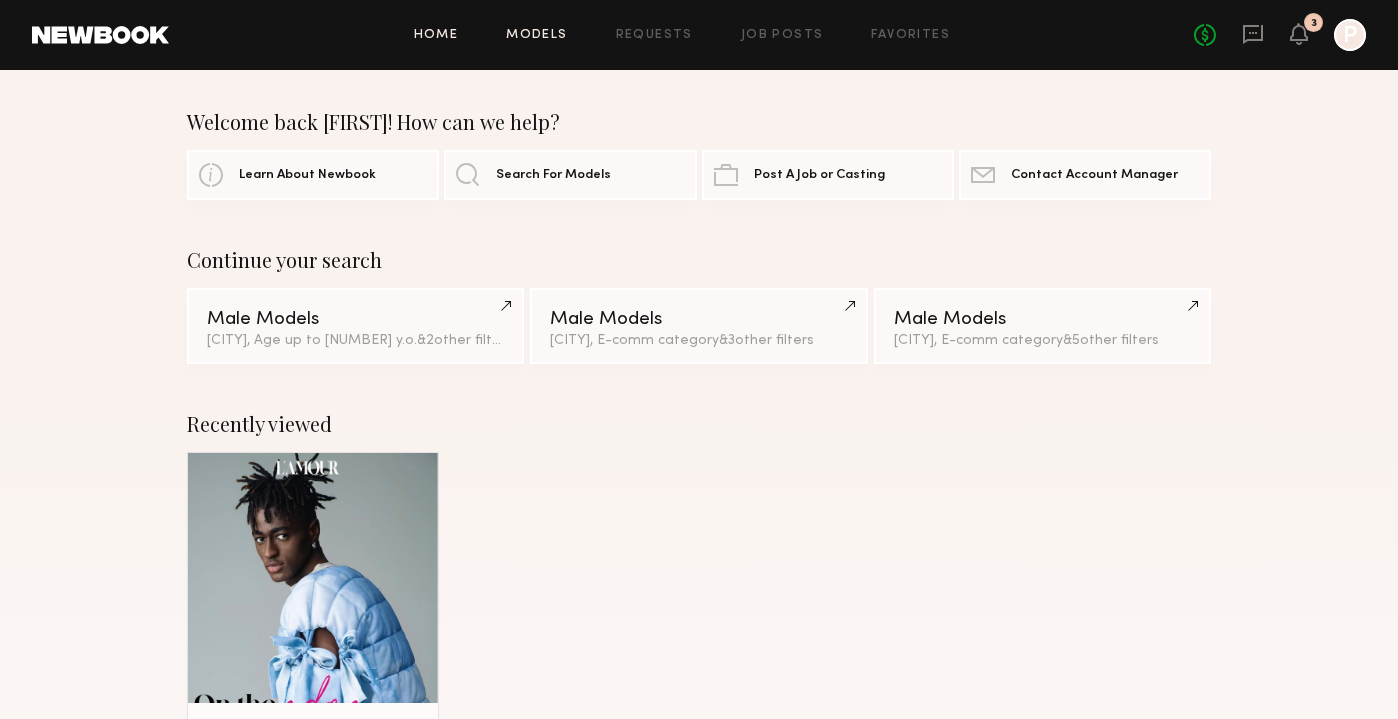 click on "Models" 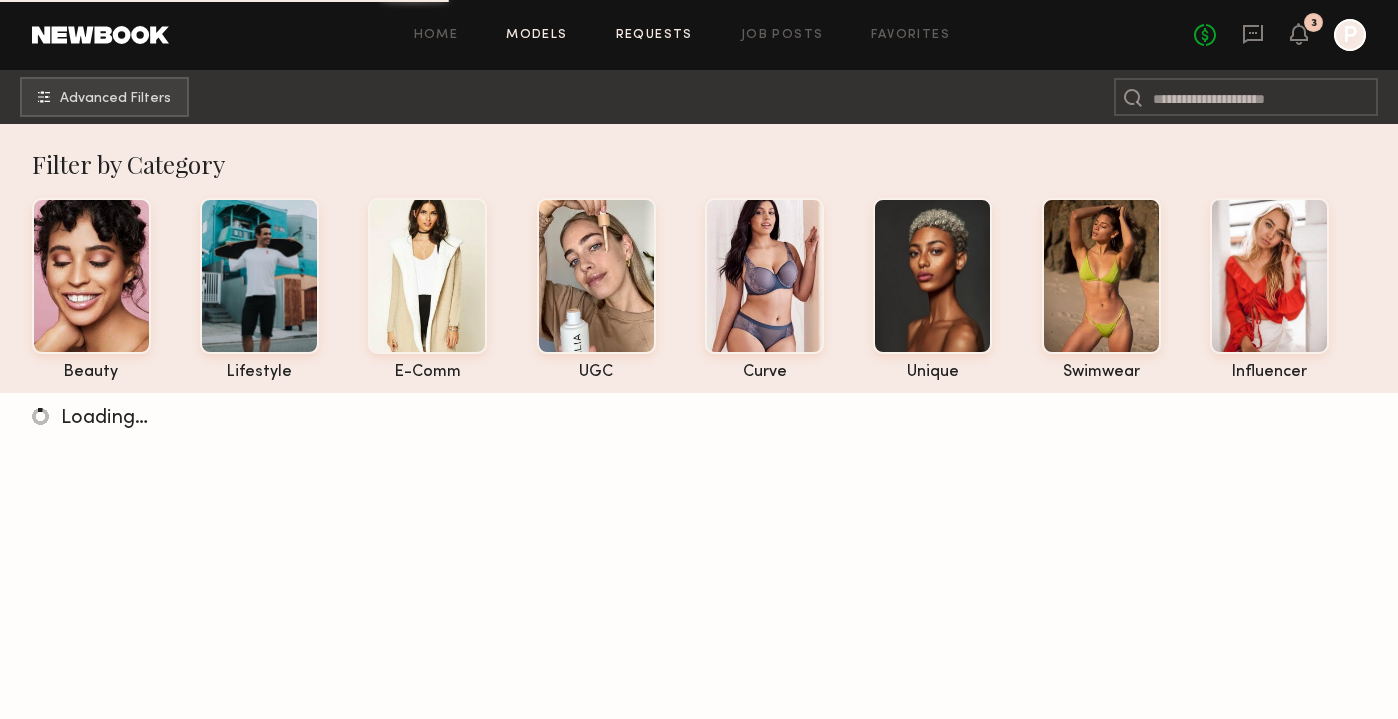 click on "Requests" 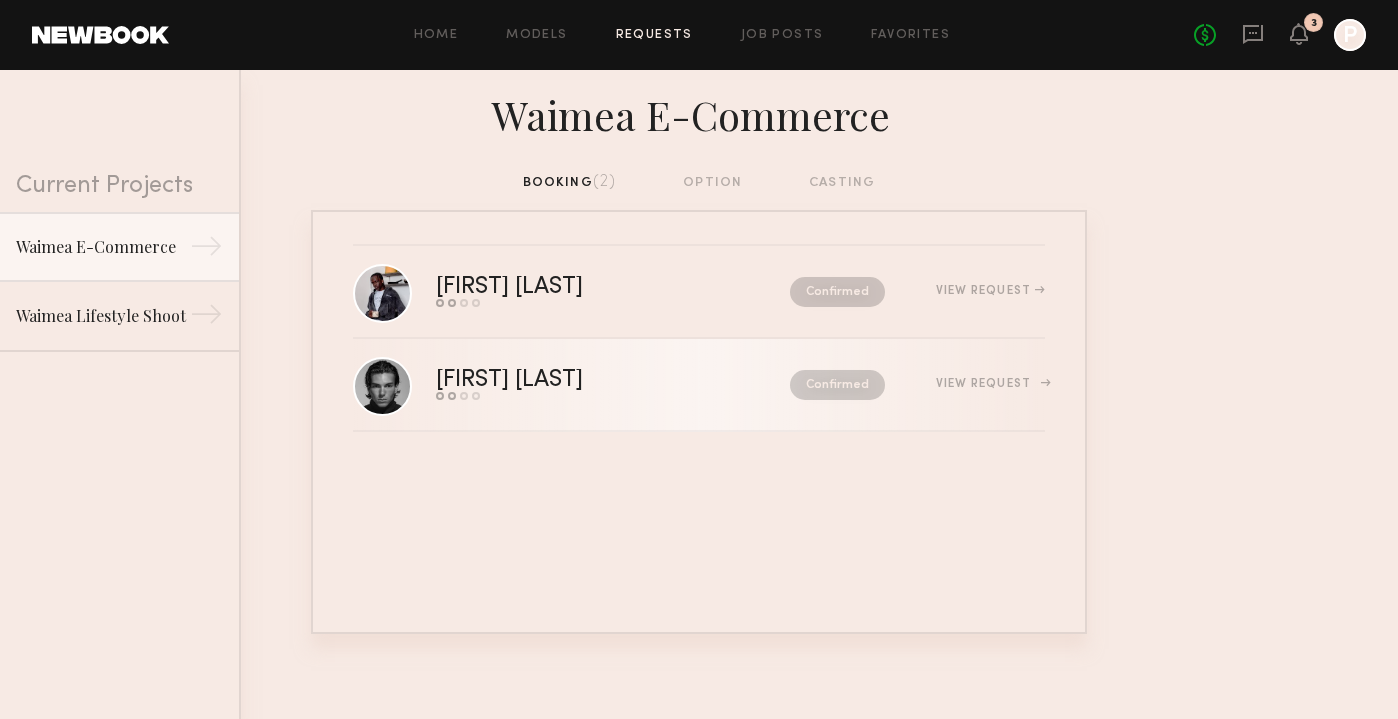 click on "[FIRST] [LAST]  Send request   Model response   Review hours worked   Pay model  Confirmed  View Request" 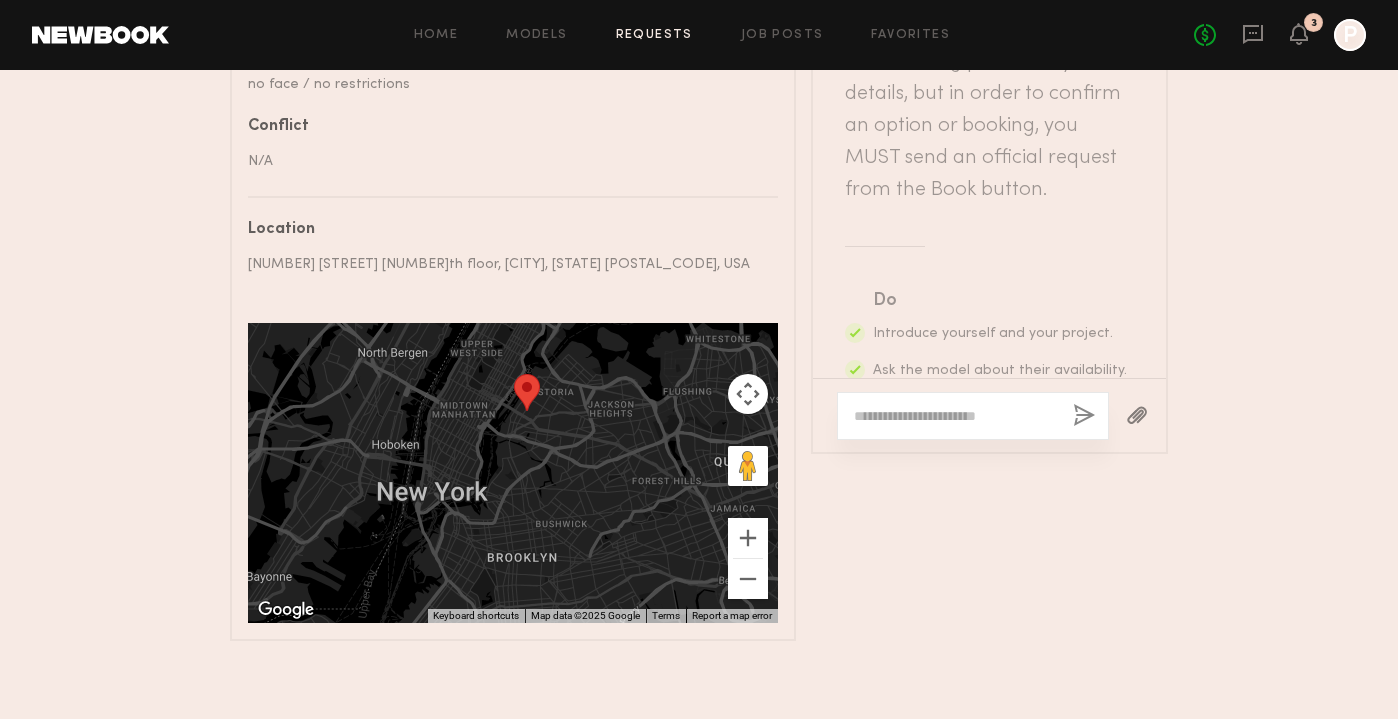 scroll, scrollTop: 1217, scrollLeft: 0, axis: vertical 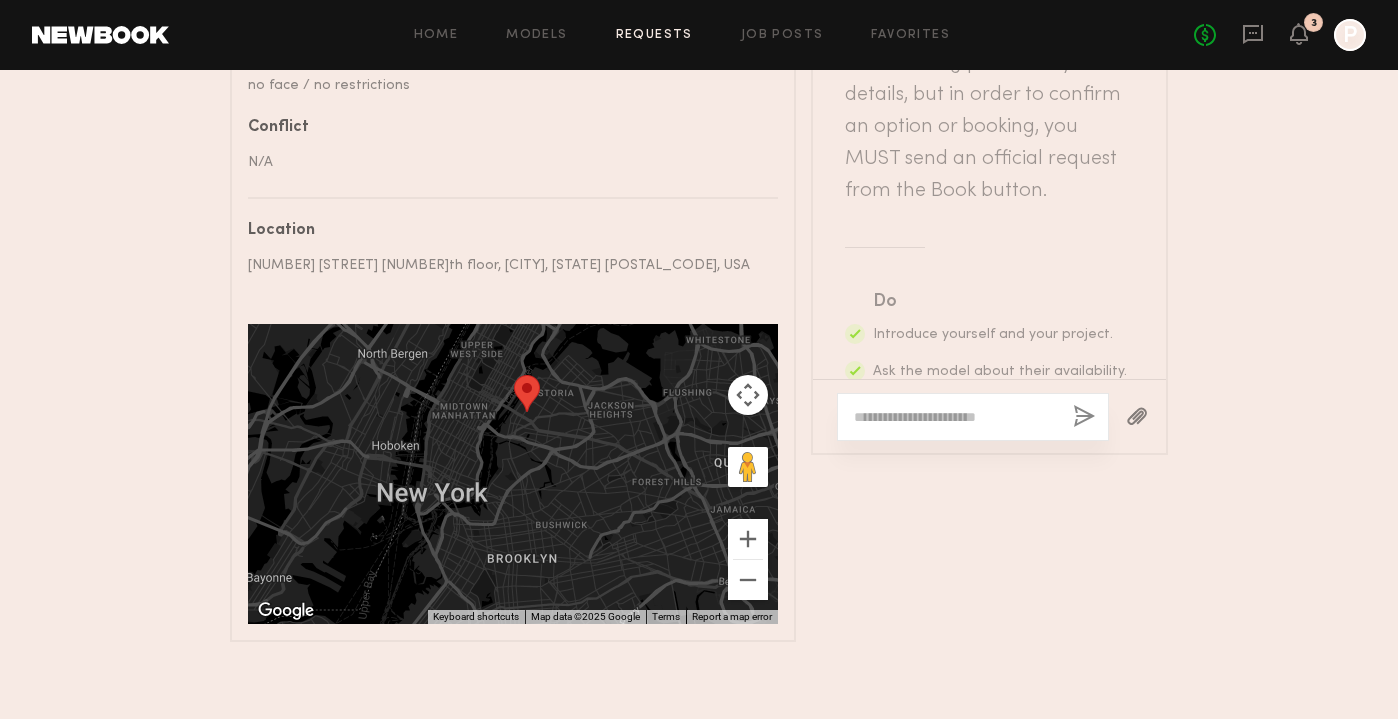 click on "Home Models Requests Job Posts Favorites Sign Out No fees up to $5,000 3 P" 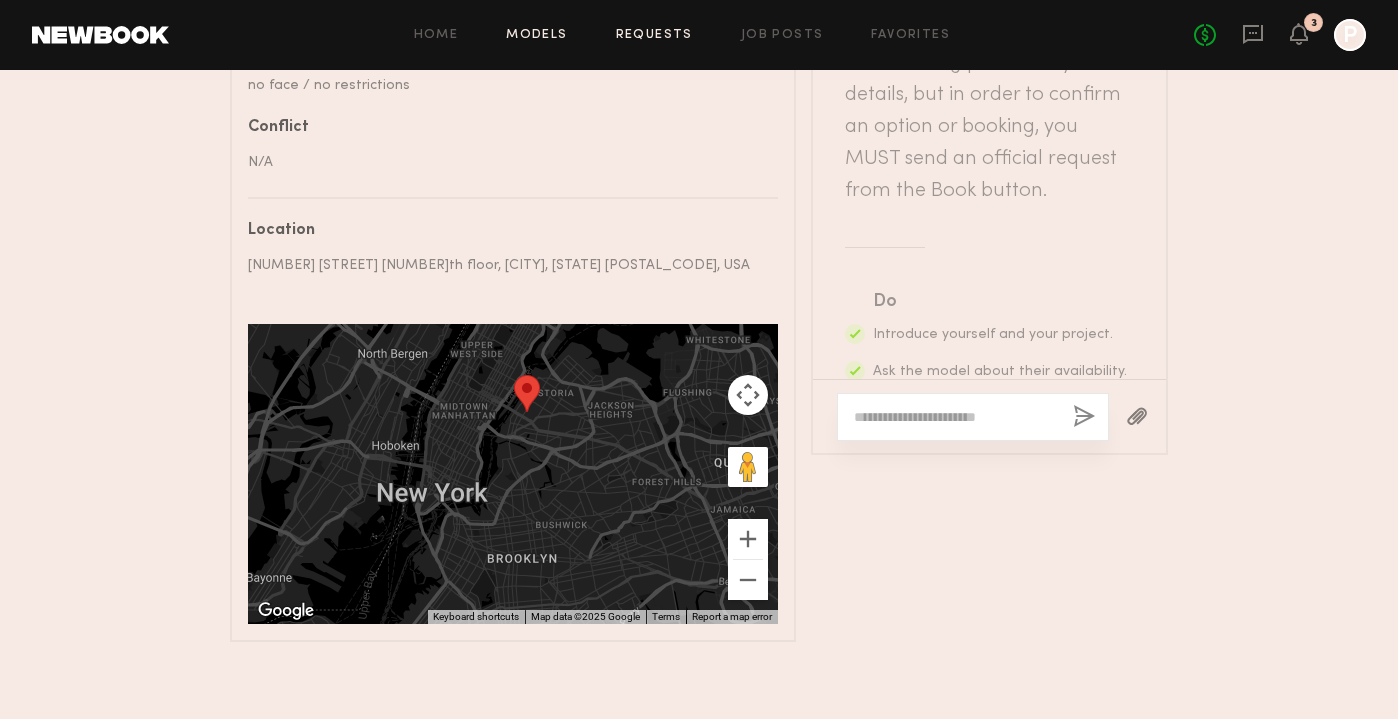 click on "Models" 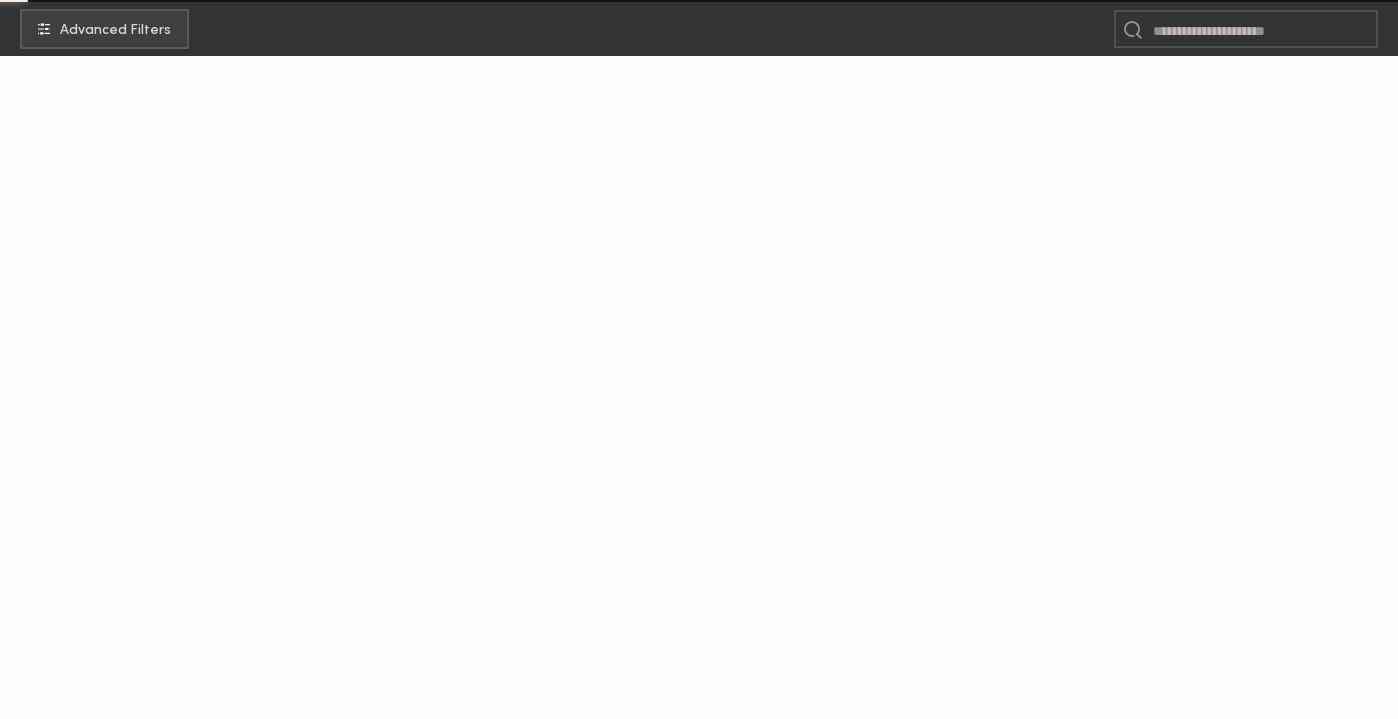 scroll, scrollTop: 0, scrollLeft: 0, axis: both 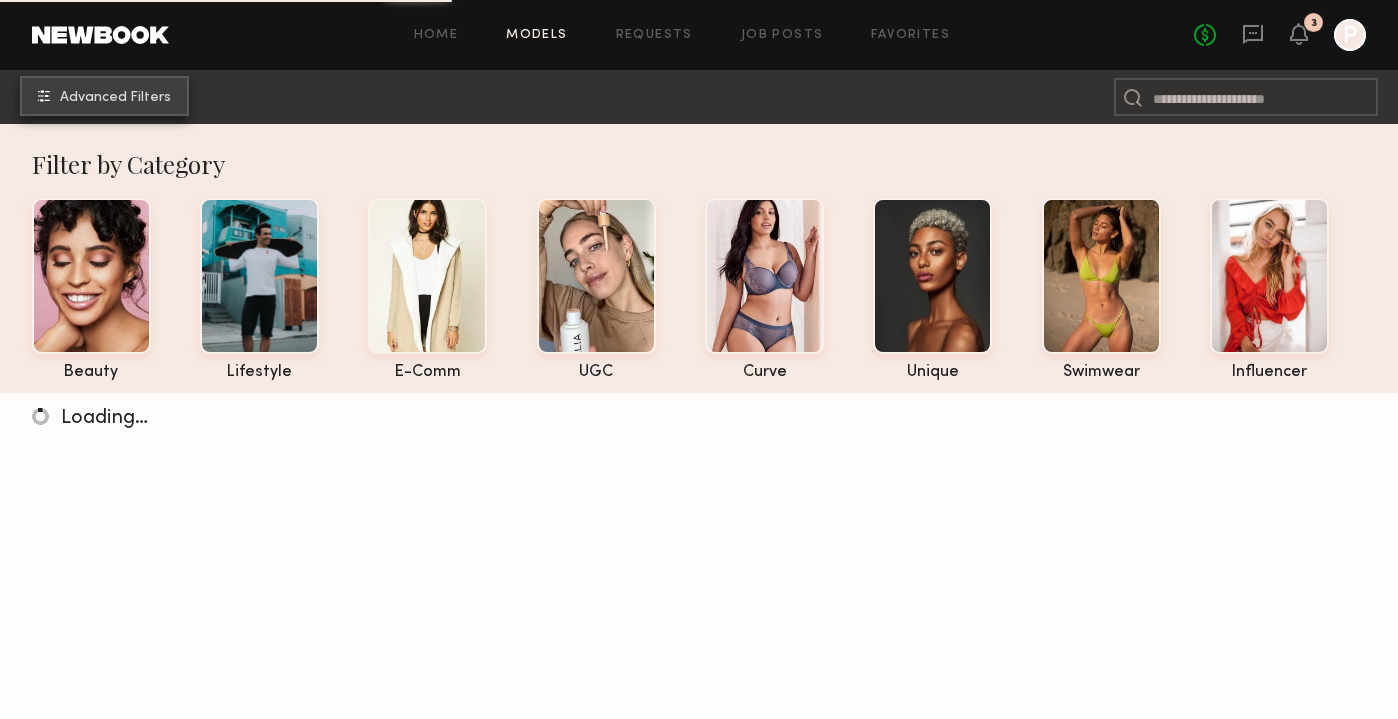 click on "Advanced Filters" 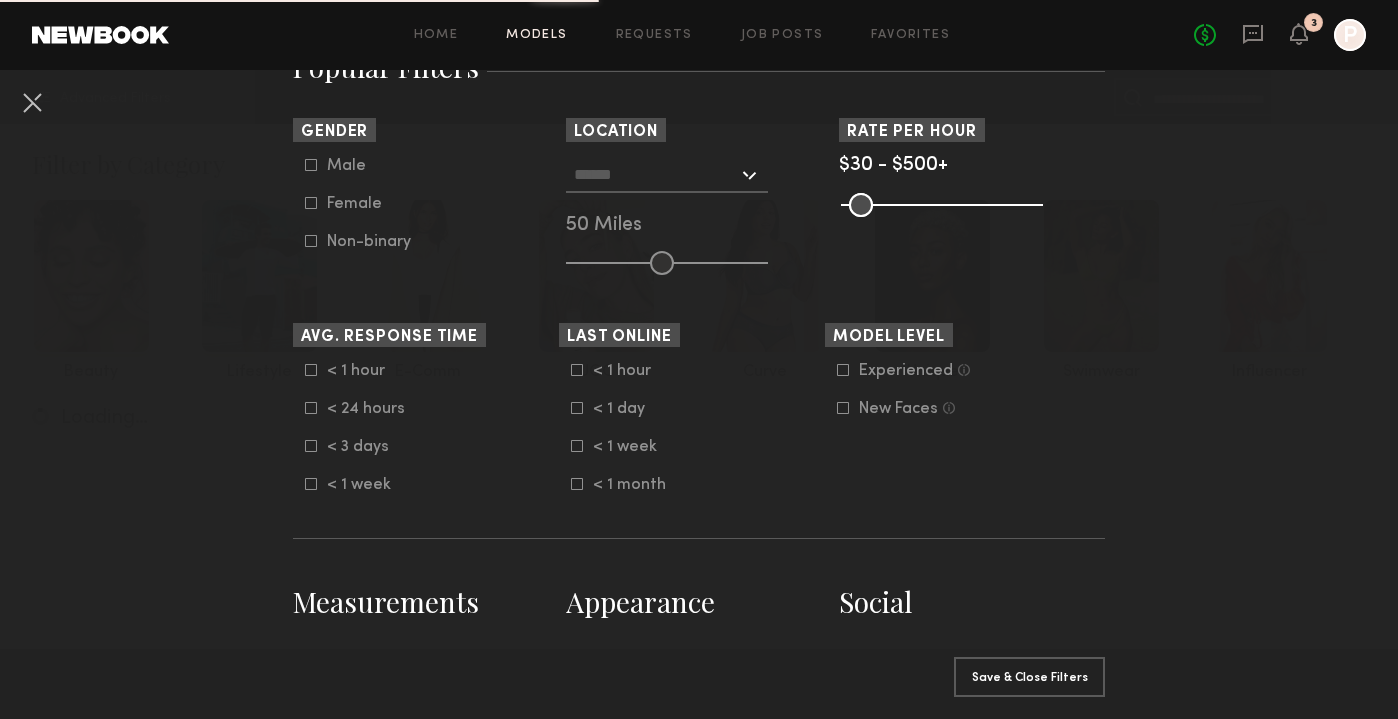 scroll, scrollTop: 366, scrollLeft: 0, axis: vertical 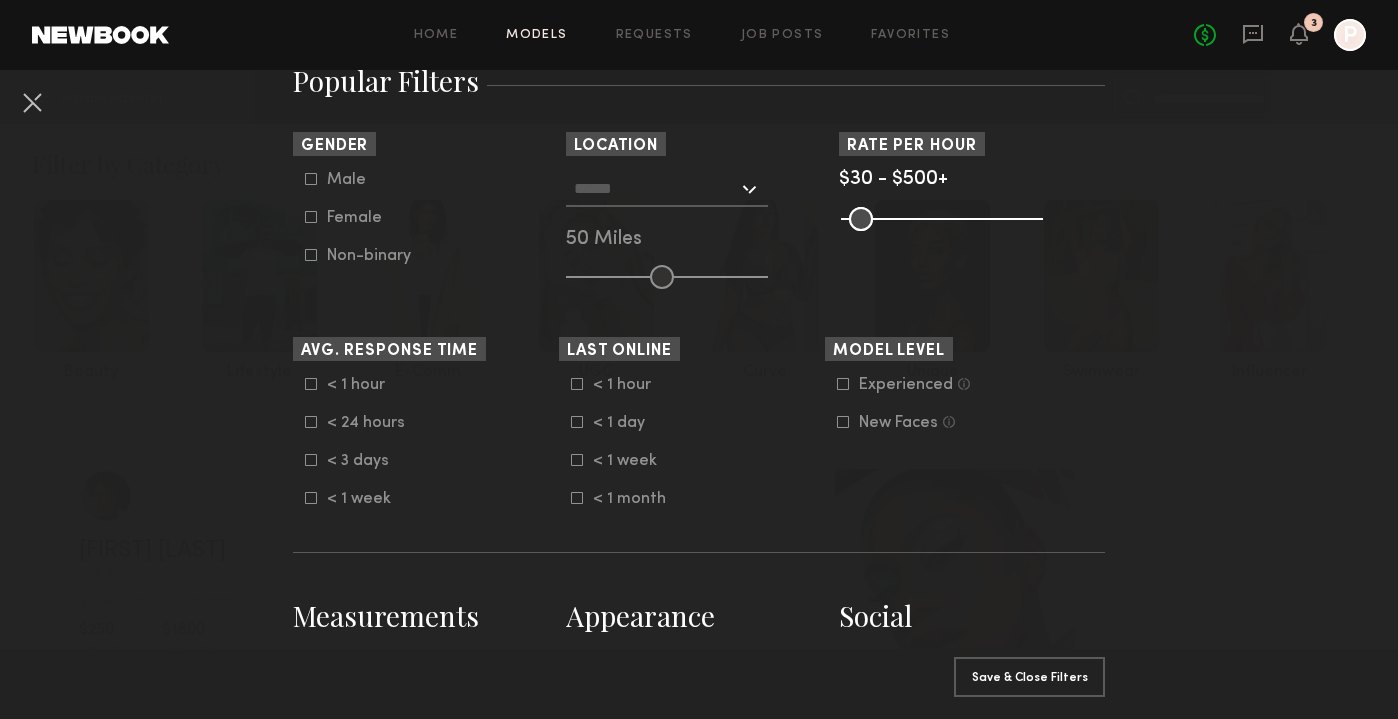 click on "Male" 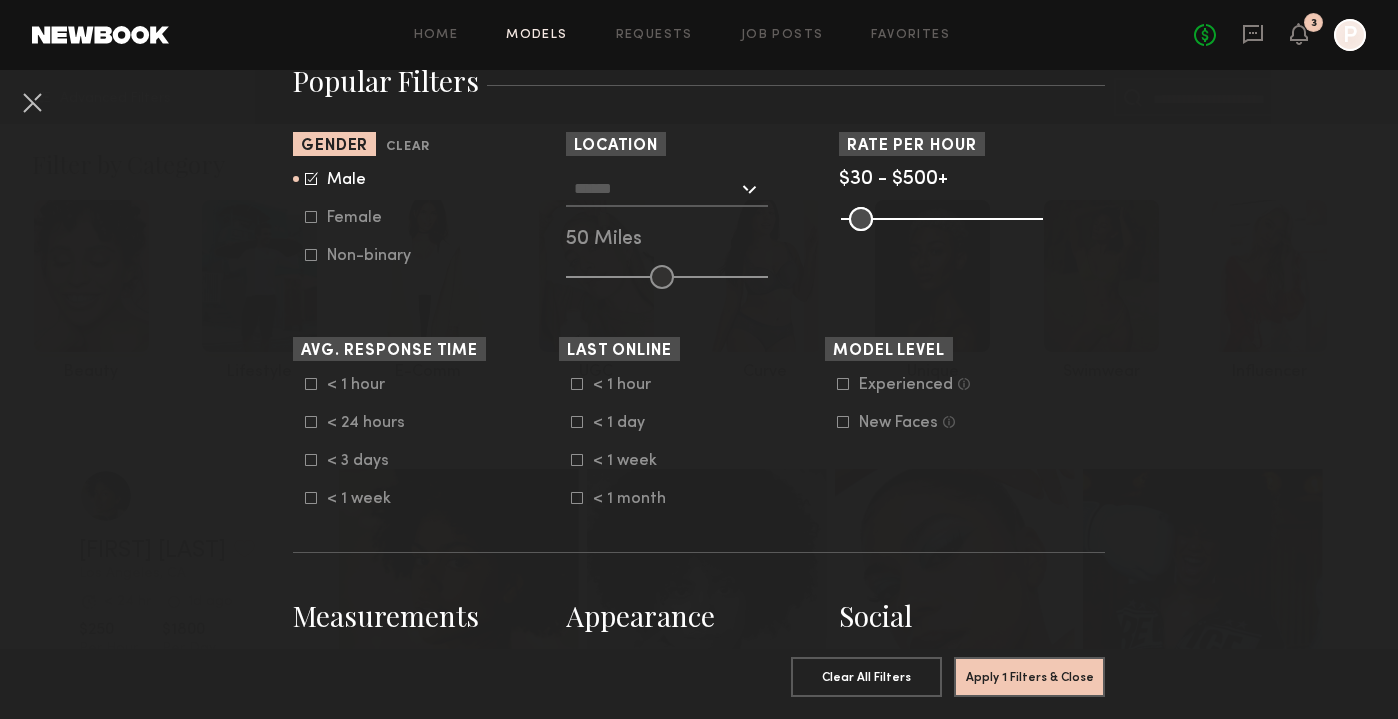click 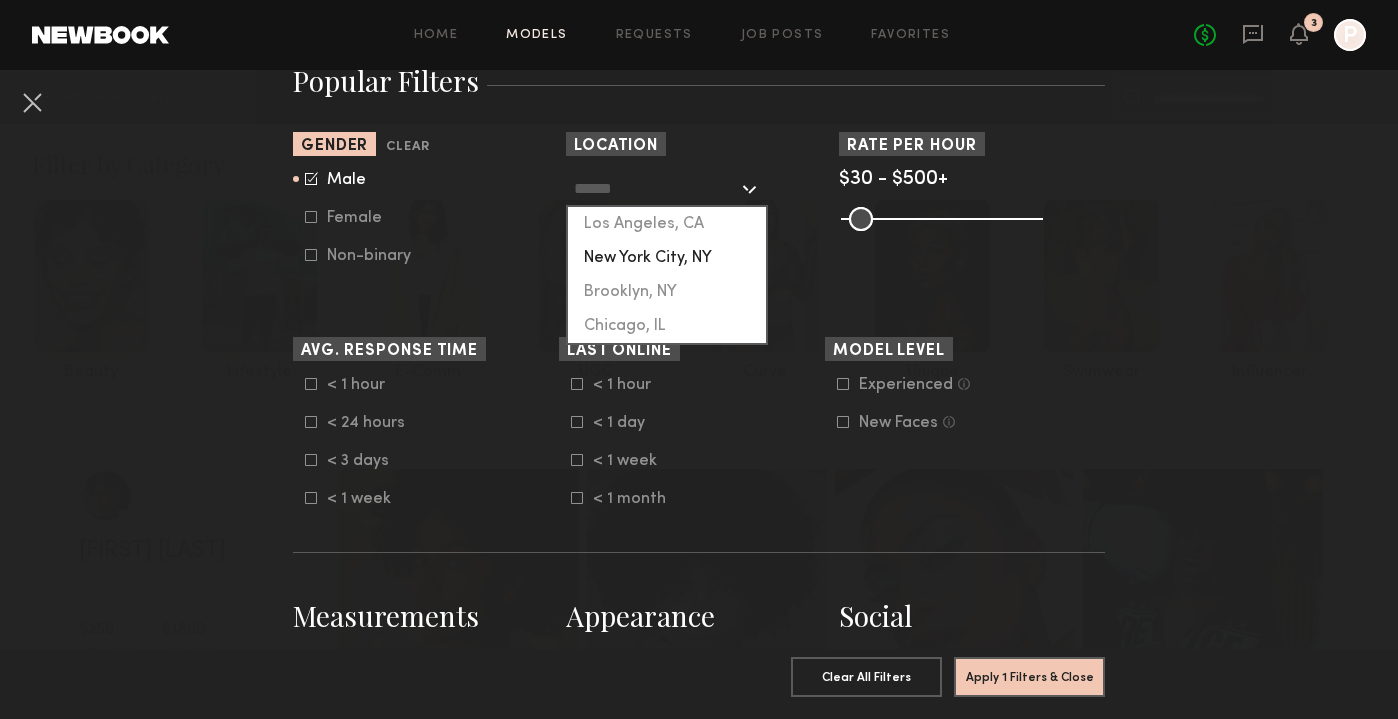 click on "New York City, NY" 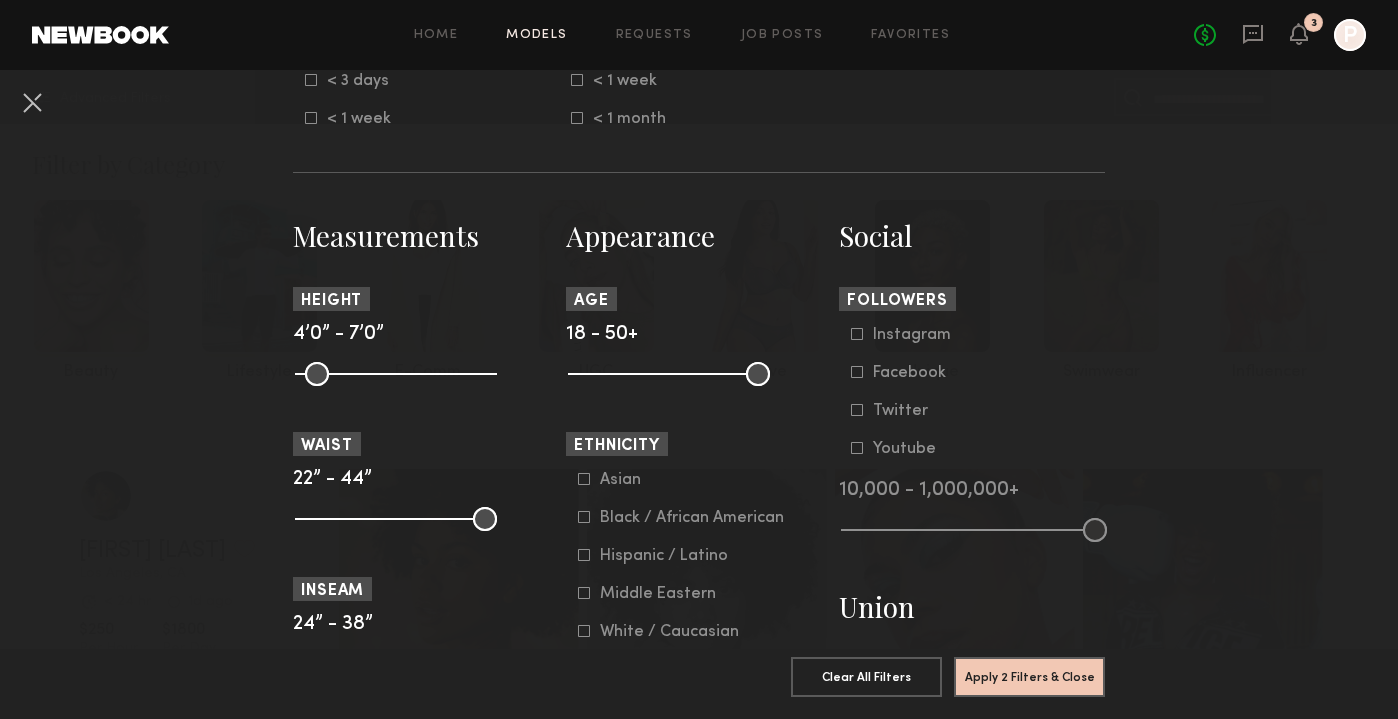 scroll, scrollTop: 749, scrollLeft: 0, axis: vertical 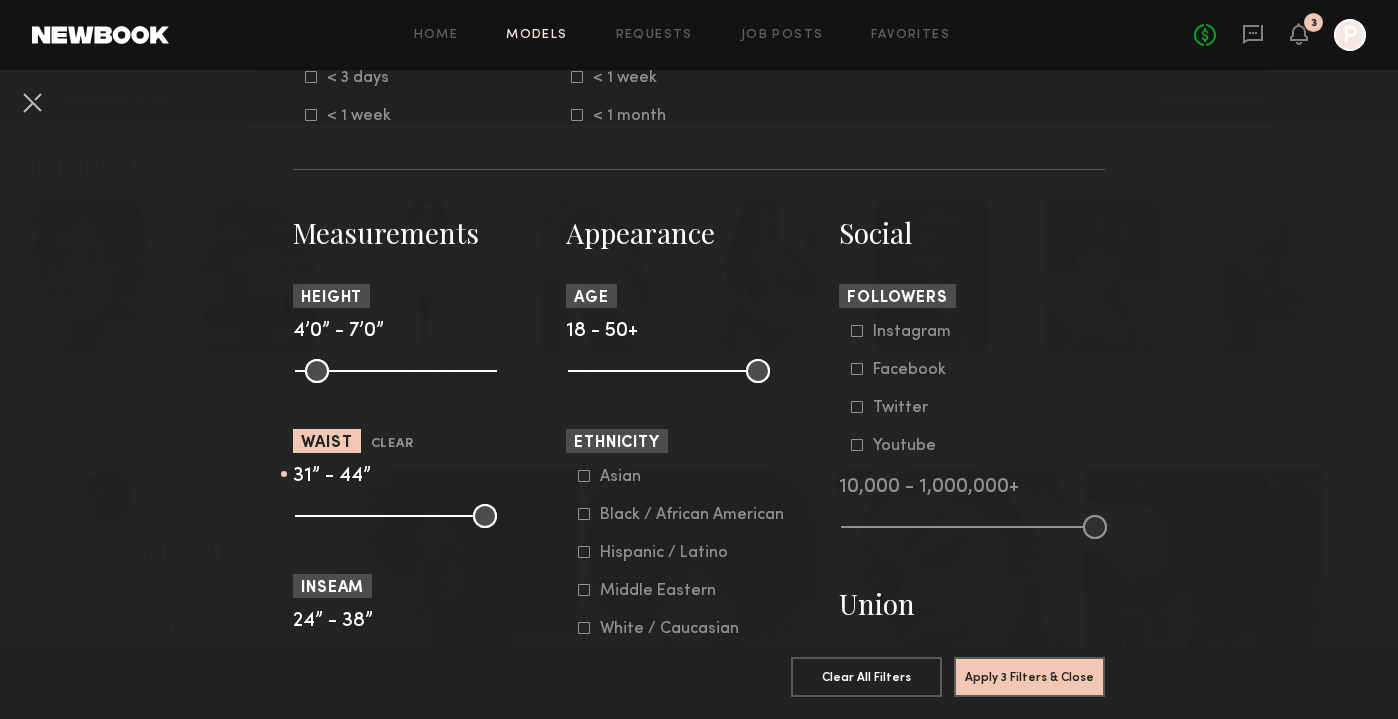 drag, startPoint x: 310, startPoint y: 512, endPoint x: 376, endPoint y: 511, distance: 66.007576 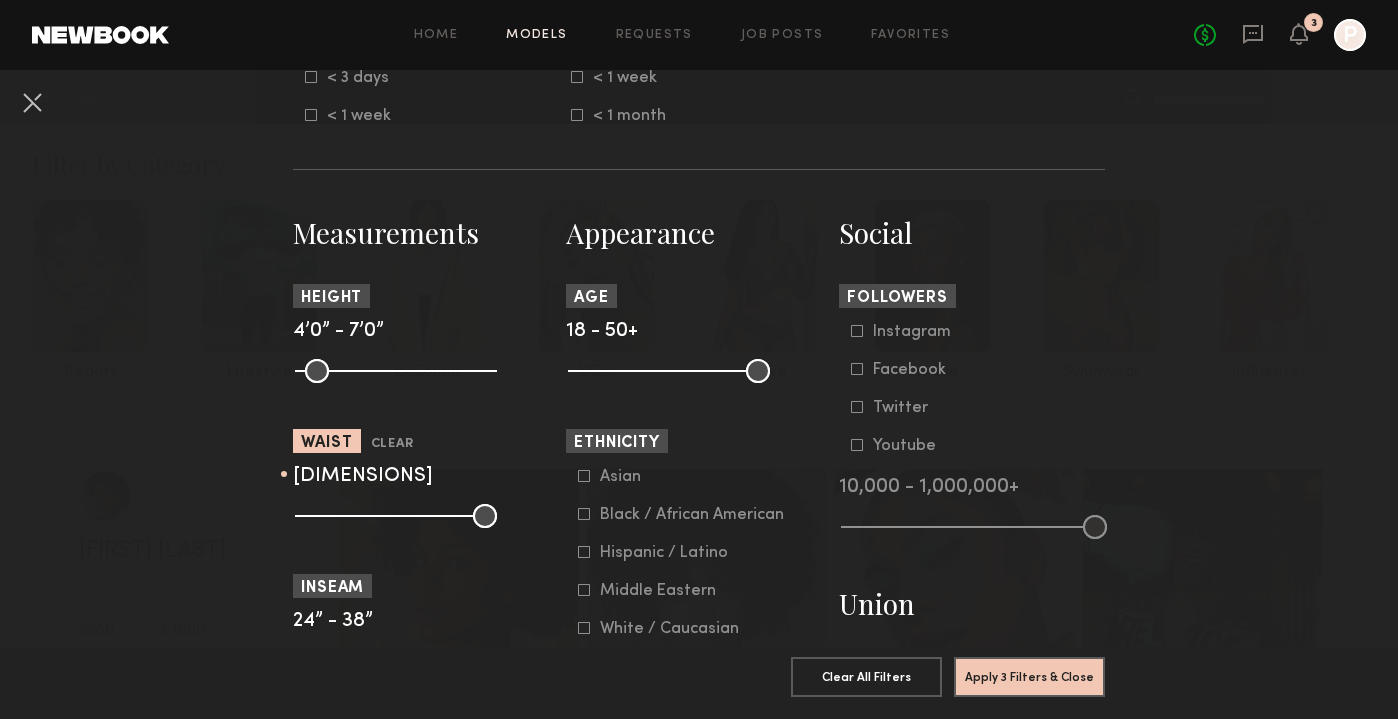 drag, startPoint x: 478, startPoint y: 511, endPoint x: 390, endPoint y: 511, distance: 88 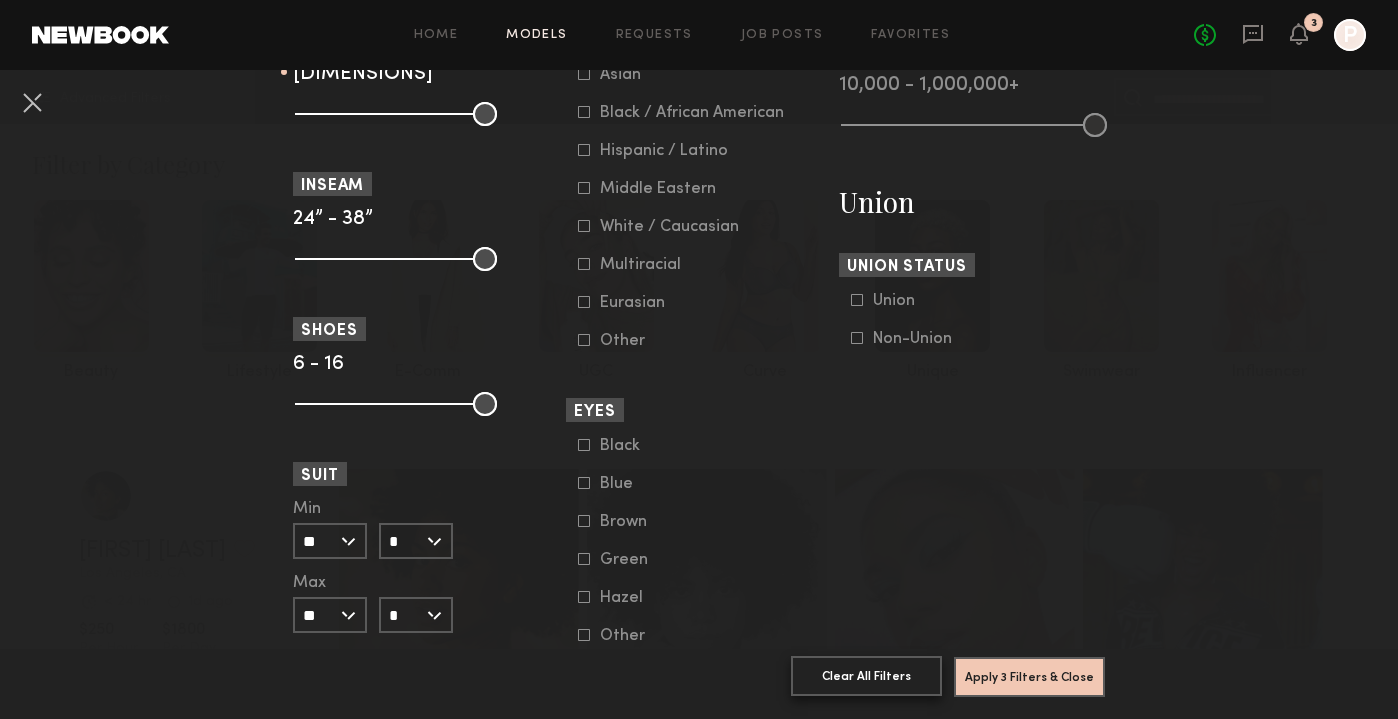 scroll, scrollTop: 1170, scrollLeft: 0, axis: vertical 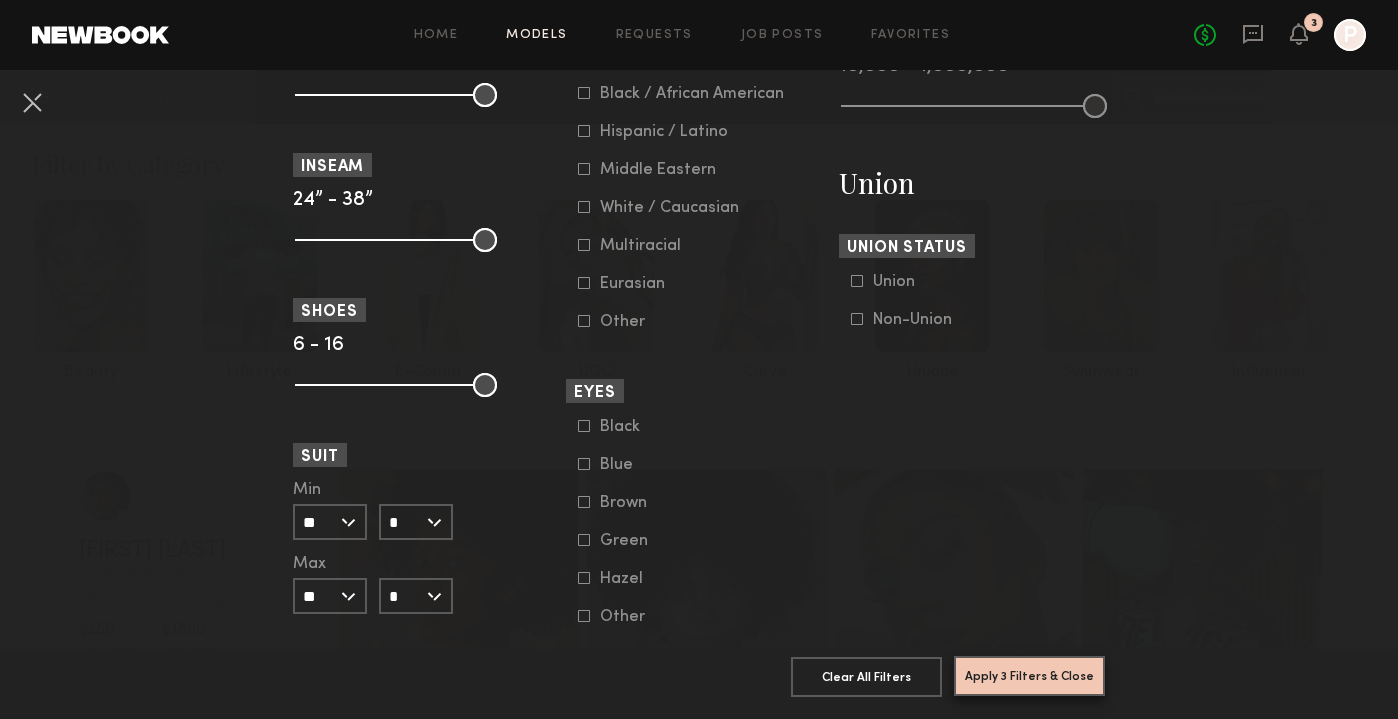 click on "Apply 3 Filters & Close" 